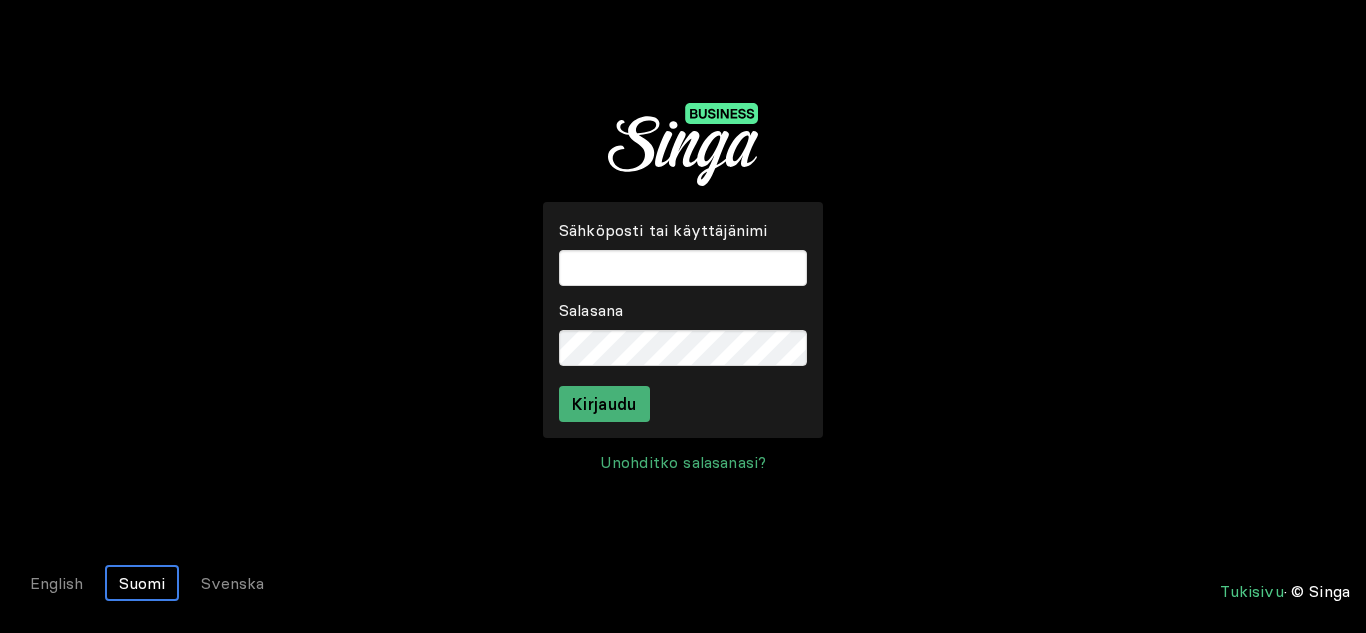 scroll, scrollTop: 0, scrollLeft: 0, axis: both 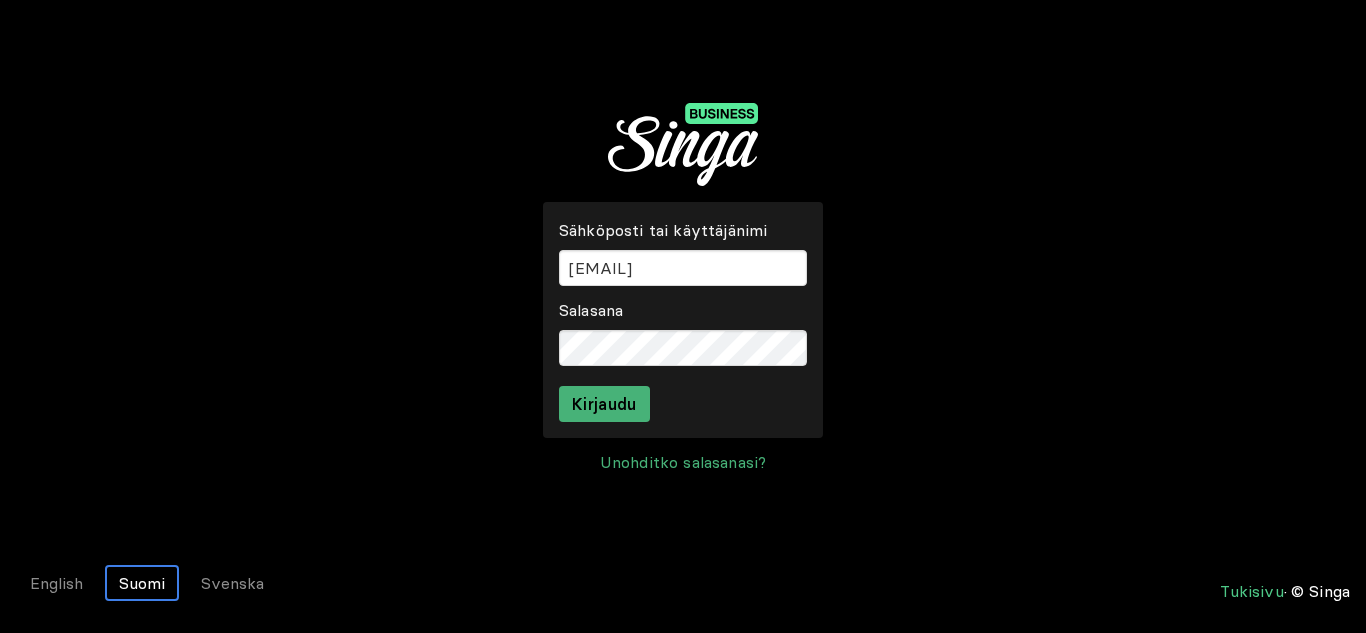 type on "[EMAIL]" 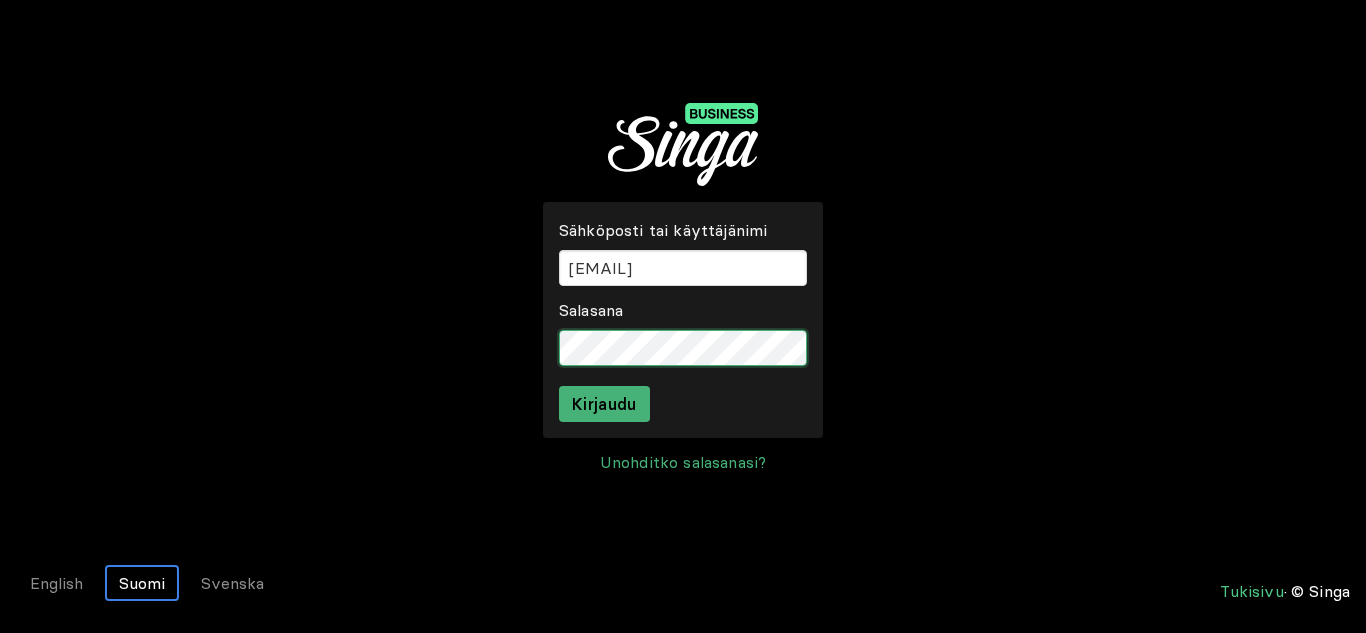 click on "Kirjaudu" at bounding box center (604, 404) 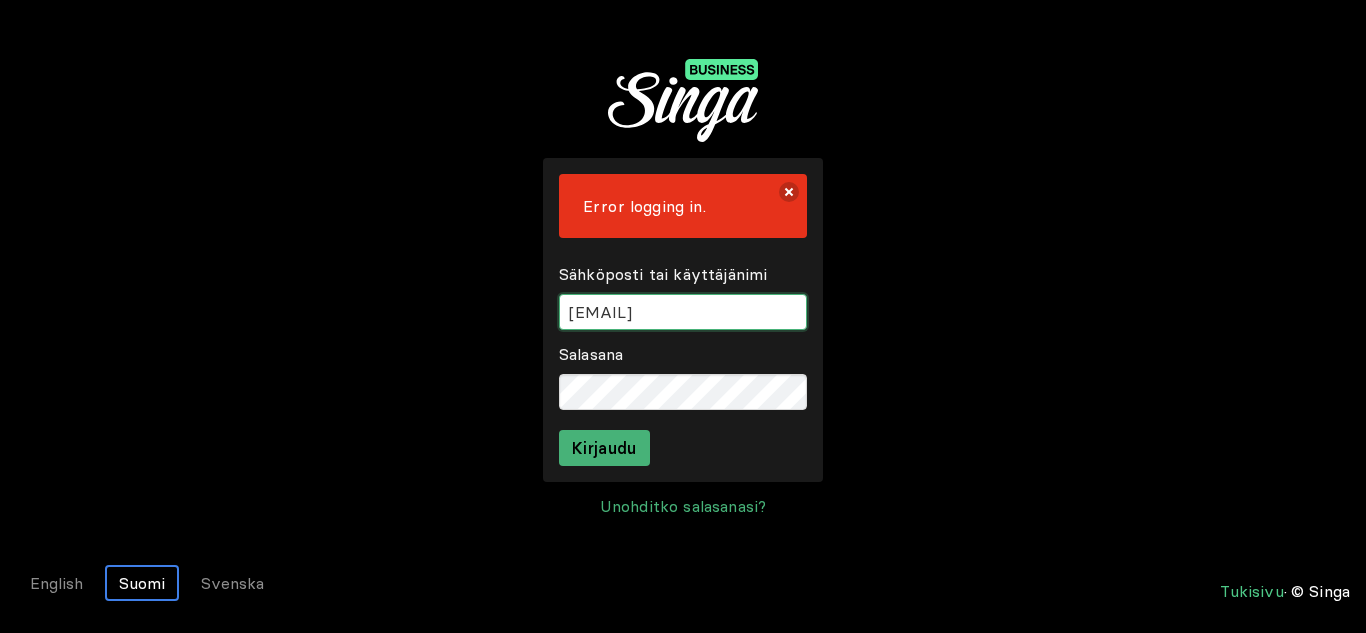 click at bounding box center (683, 312) 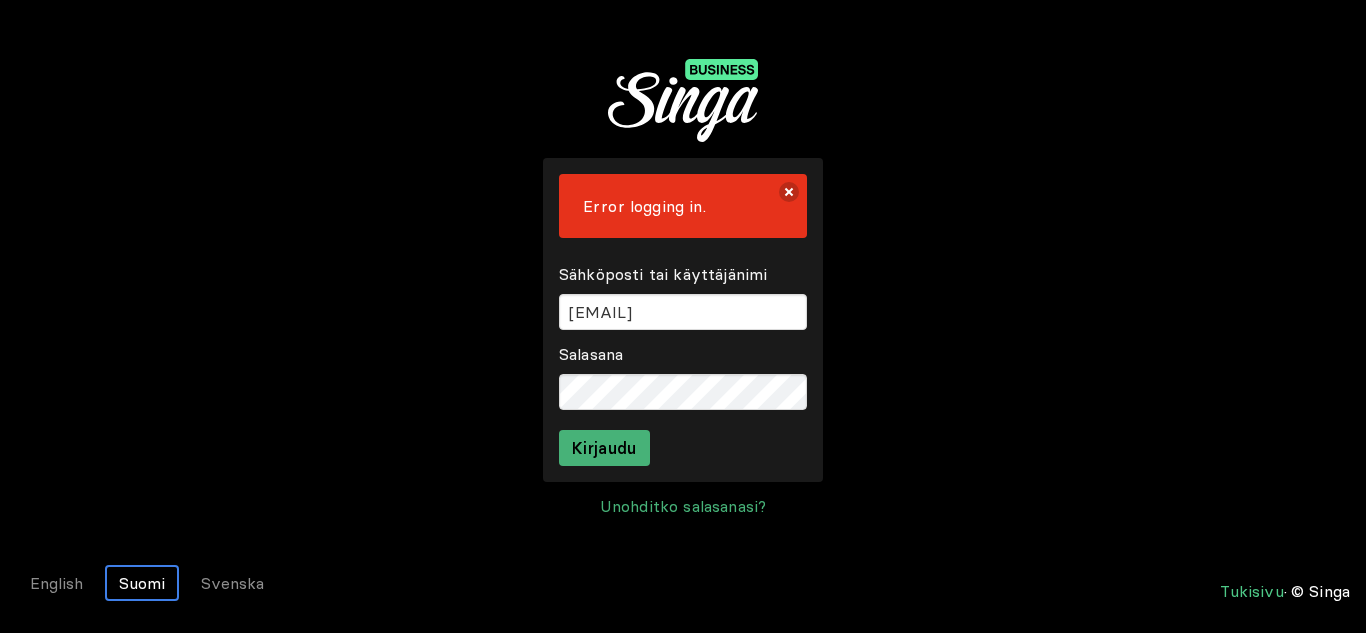 click on "Error logging in. Sähköposti tai käyttäjänimi           Salasana           Kirjaudu" at bounding box center [683, 320] 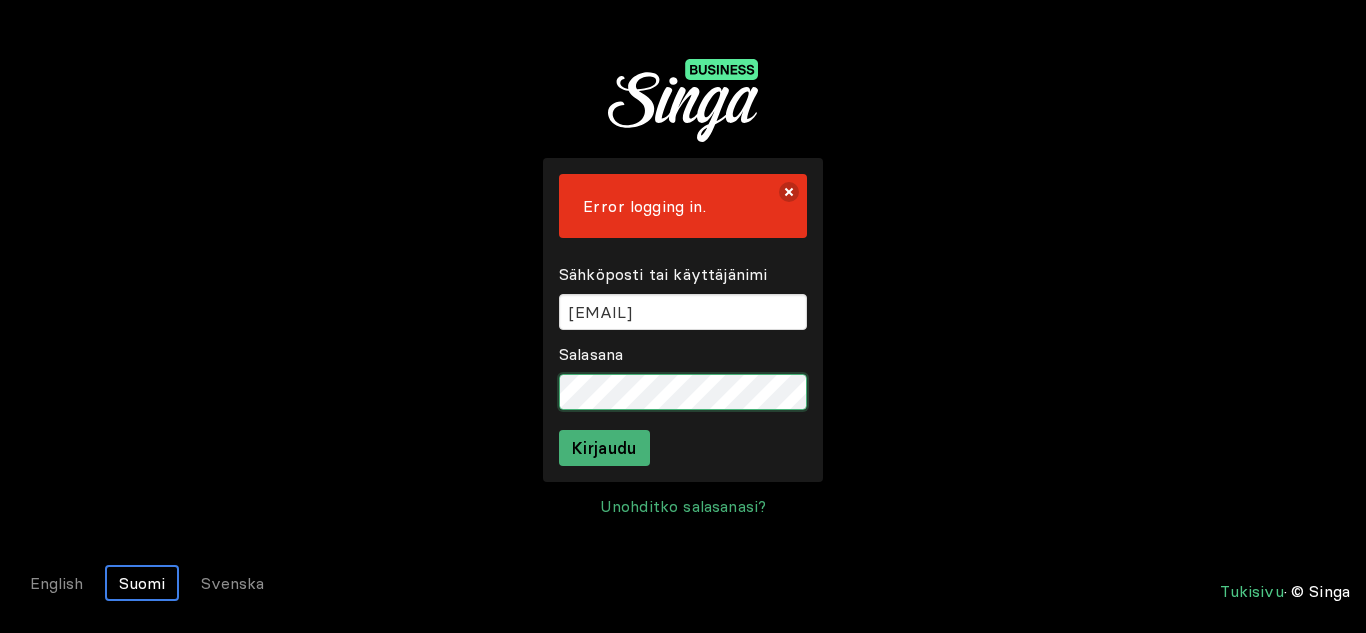click on "Error logging in. Sähköposti tai käyttäjänimi           Salasana           Kirjaudu Unohditko salasanasi?" at bounding box center [683, 274] 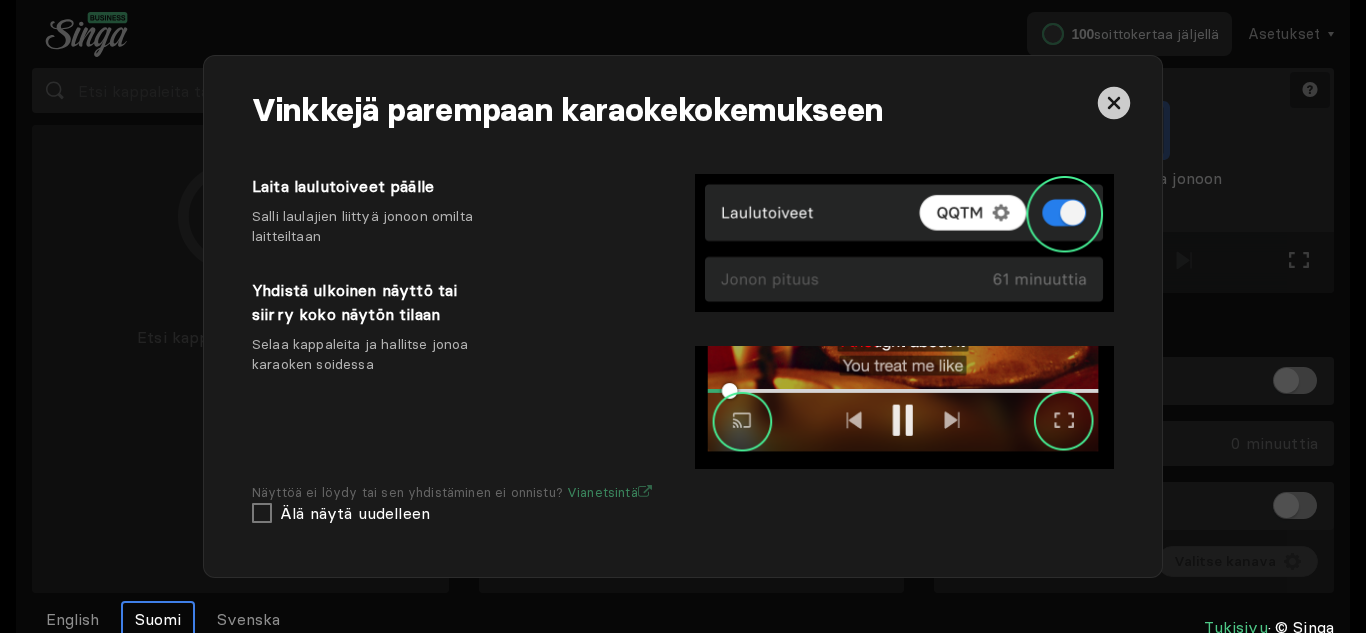 click at bounding box center (1114, 103) 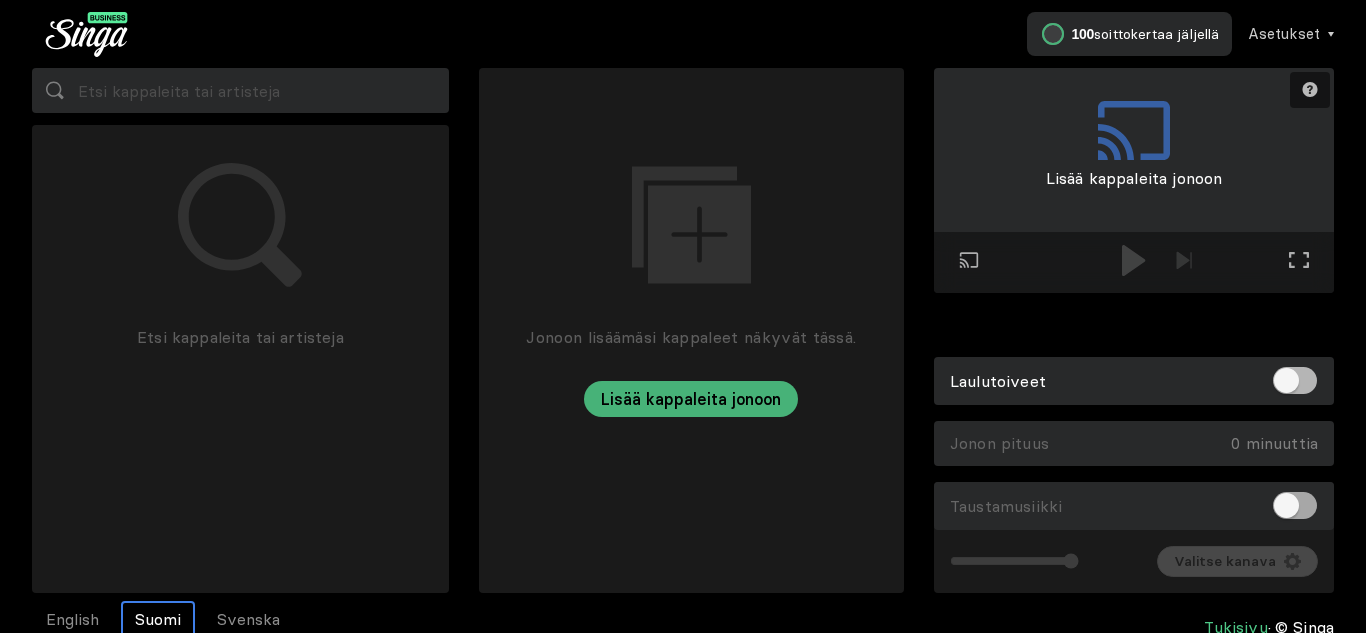 click at bounding box center [1295, 505] 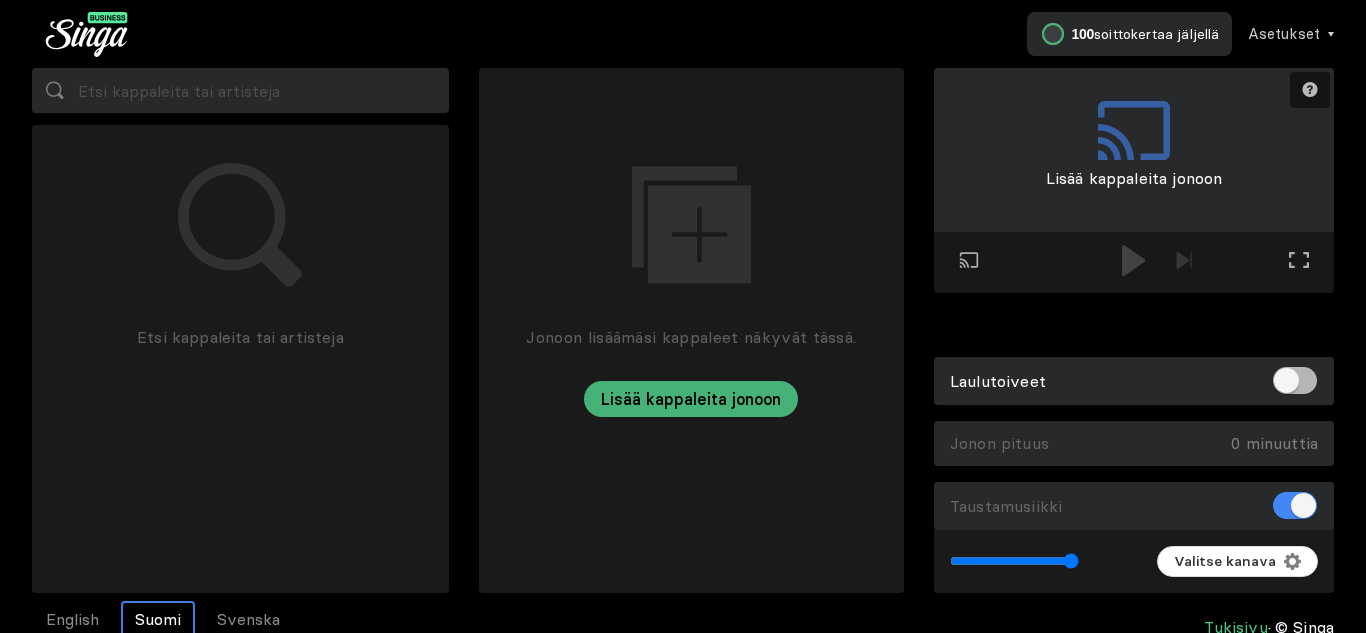 click on "Taustamusiikki" at bounding box center (1134, 506) 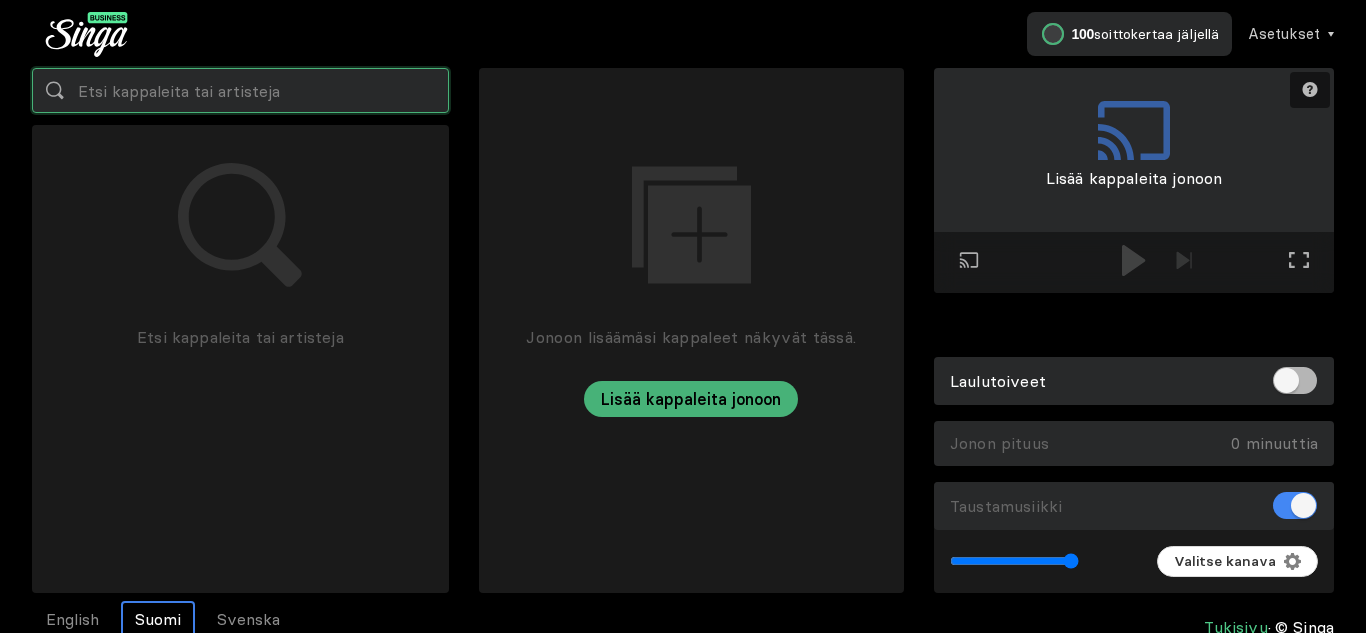 click at bounding box center (240, 90) 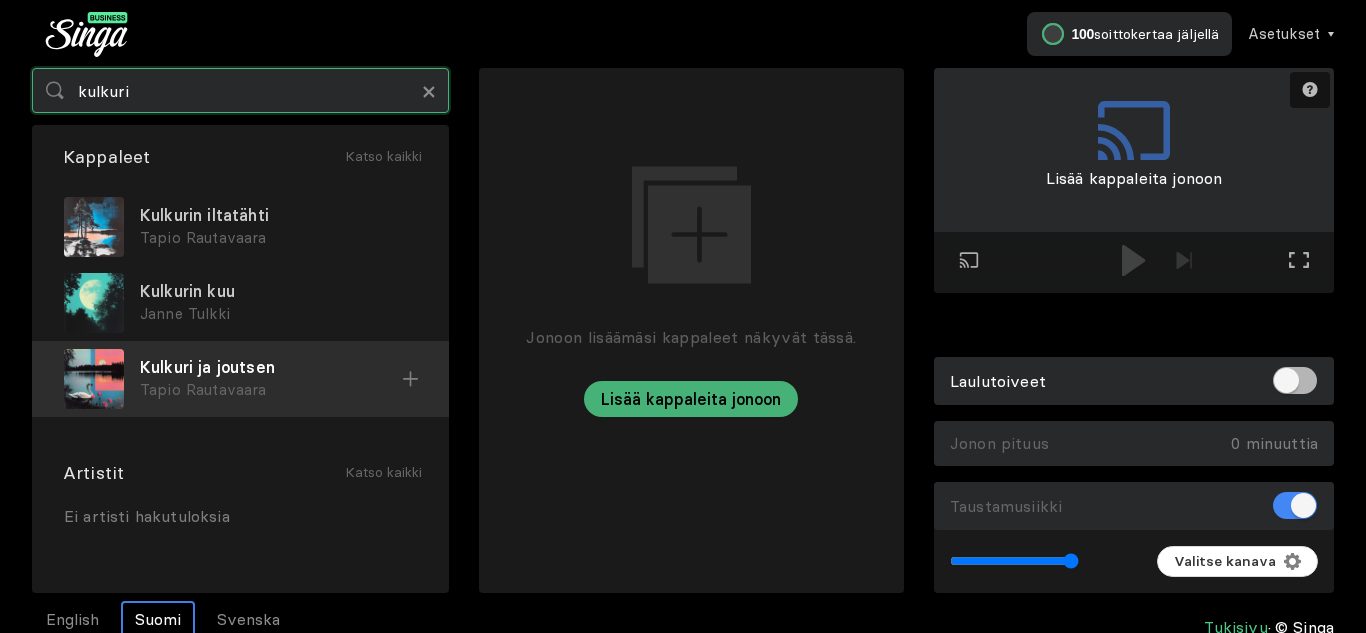 type on "kulkuri" 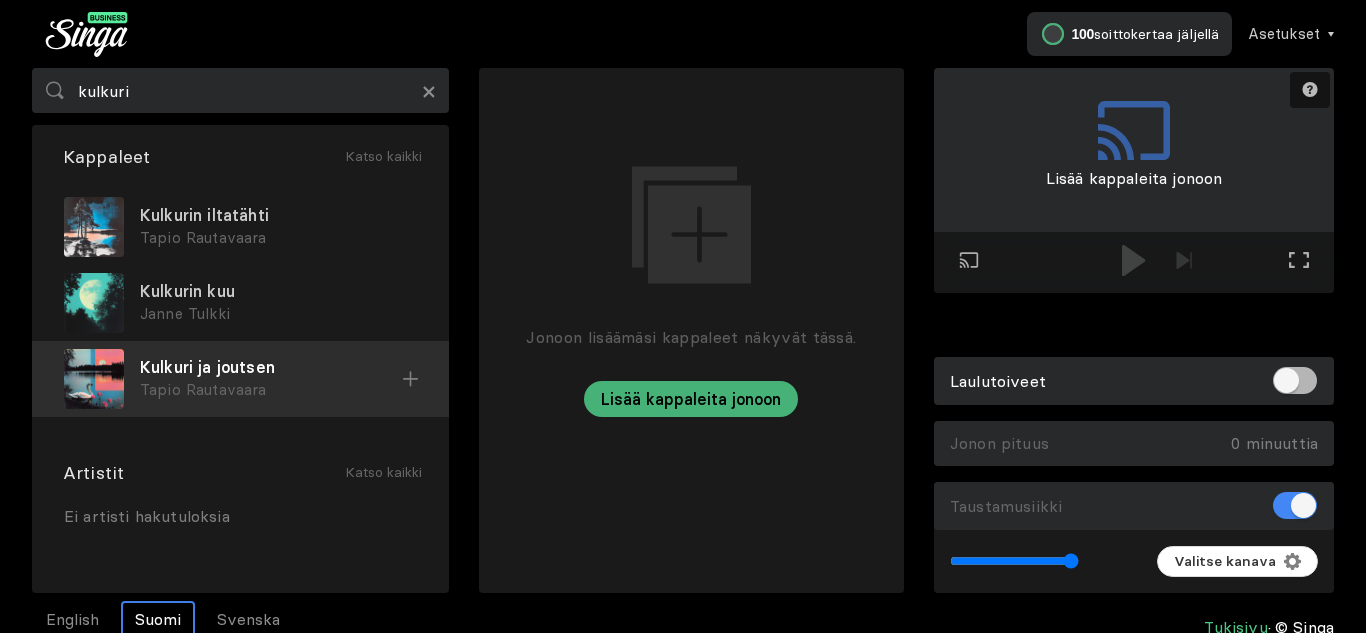 click on "Kulkuri ja joutsen" at bounding box center (278, 215) 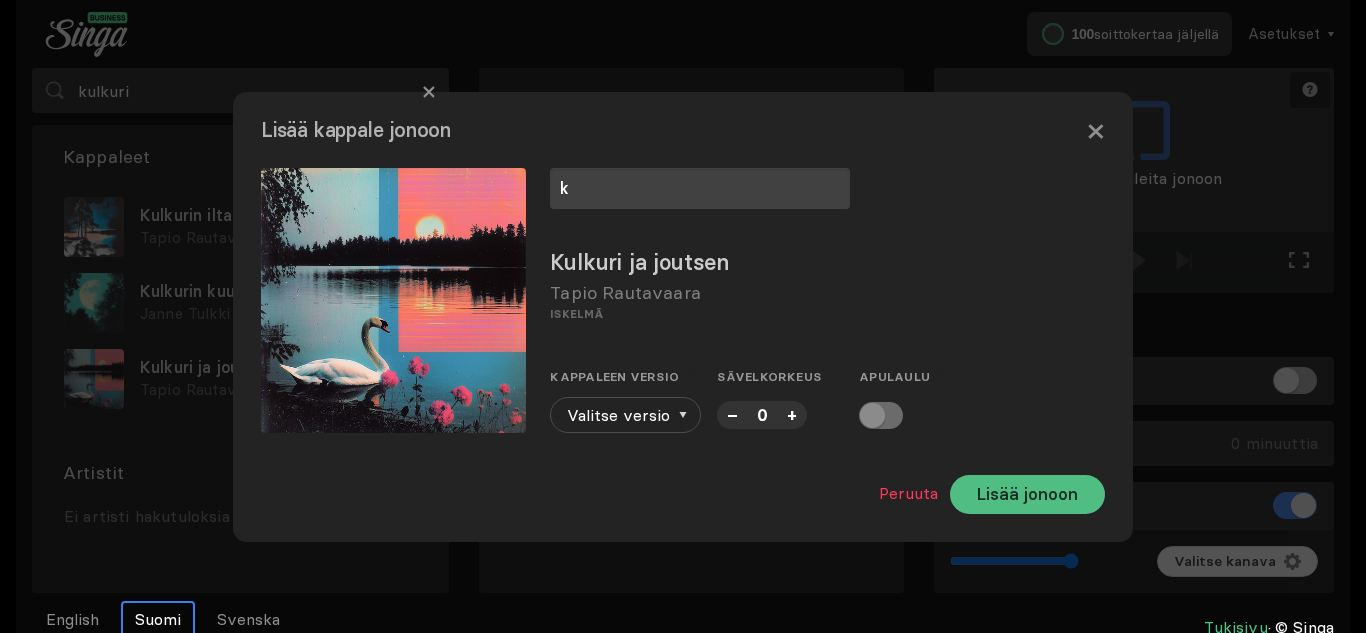 type on "k" 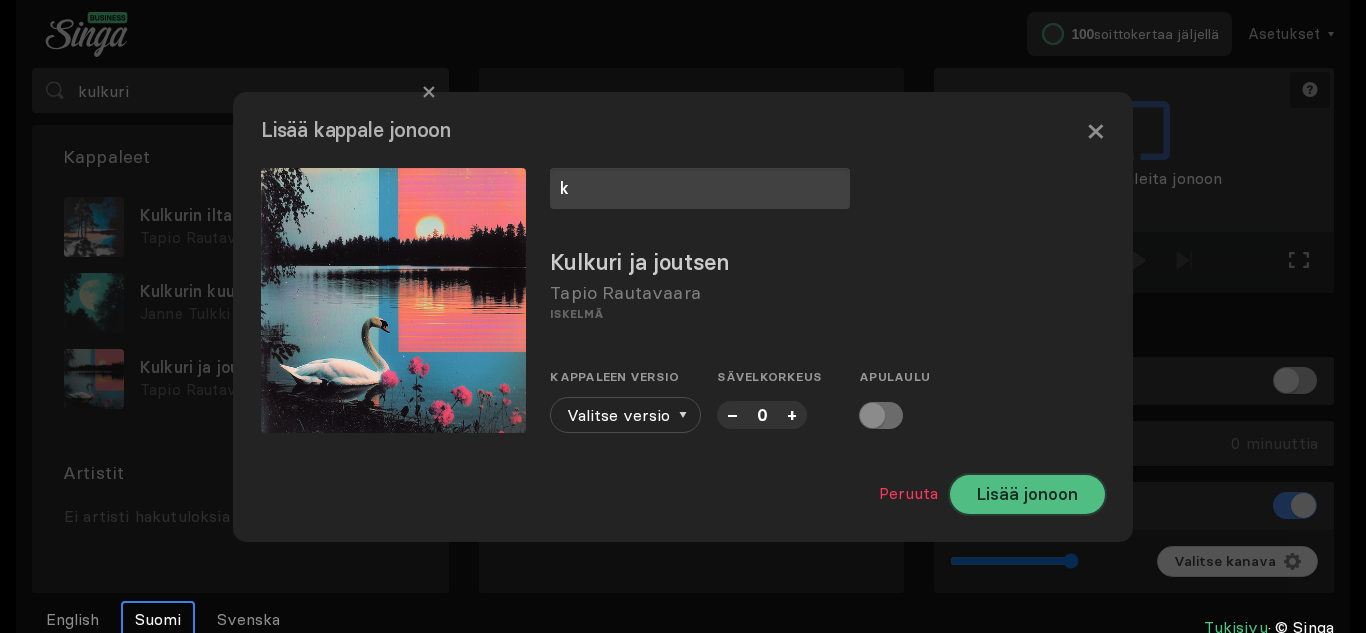 click on "Lisää jonoon" at bounding box center [1027, 494] 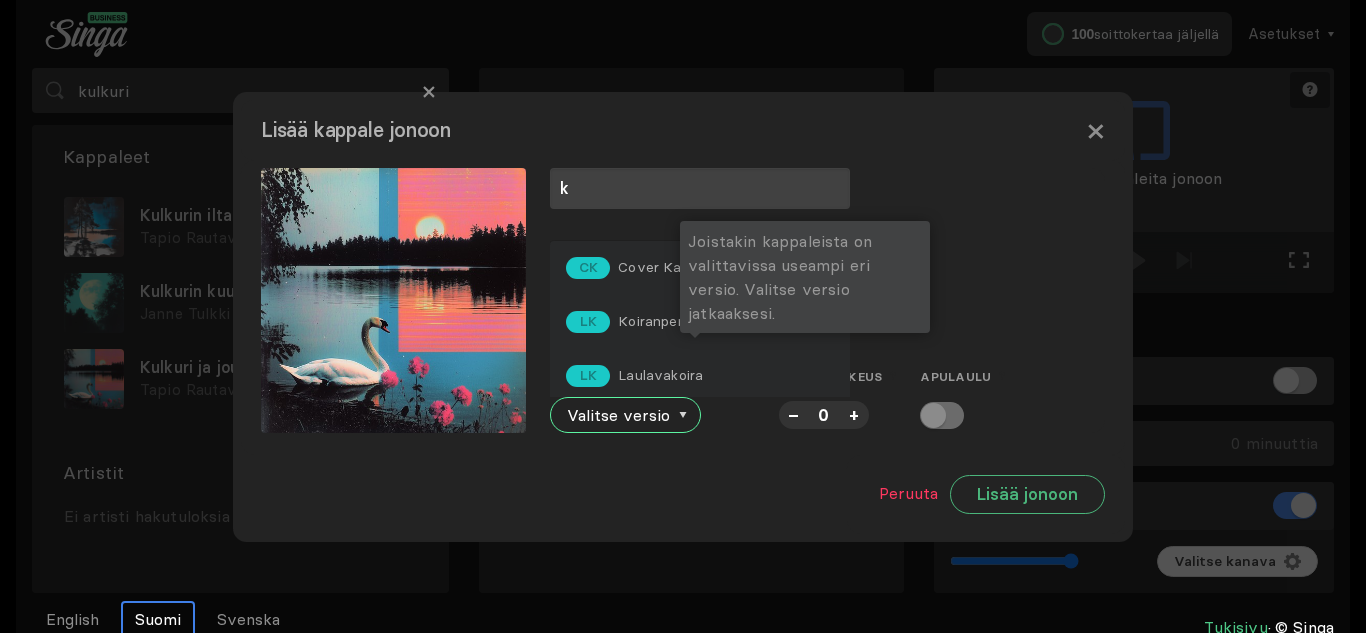 click on "Laulavakoira" at bounding box center (668, 267) 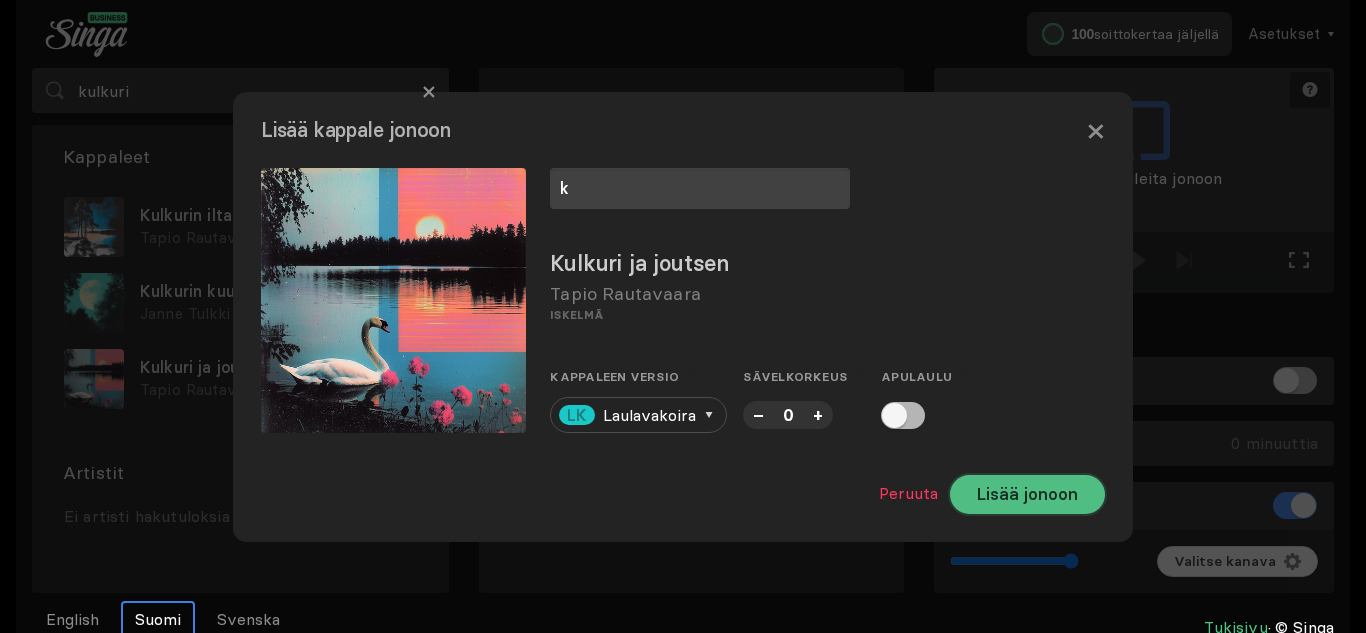 click on "Lisää jonoon" at bounding box center [1027, 494] 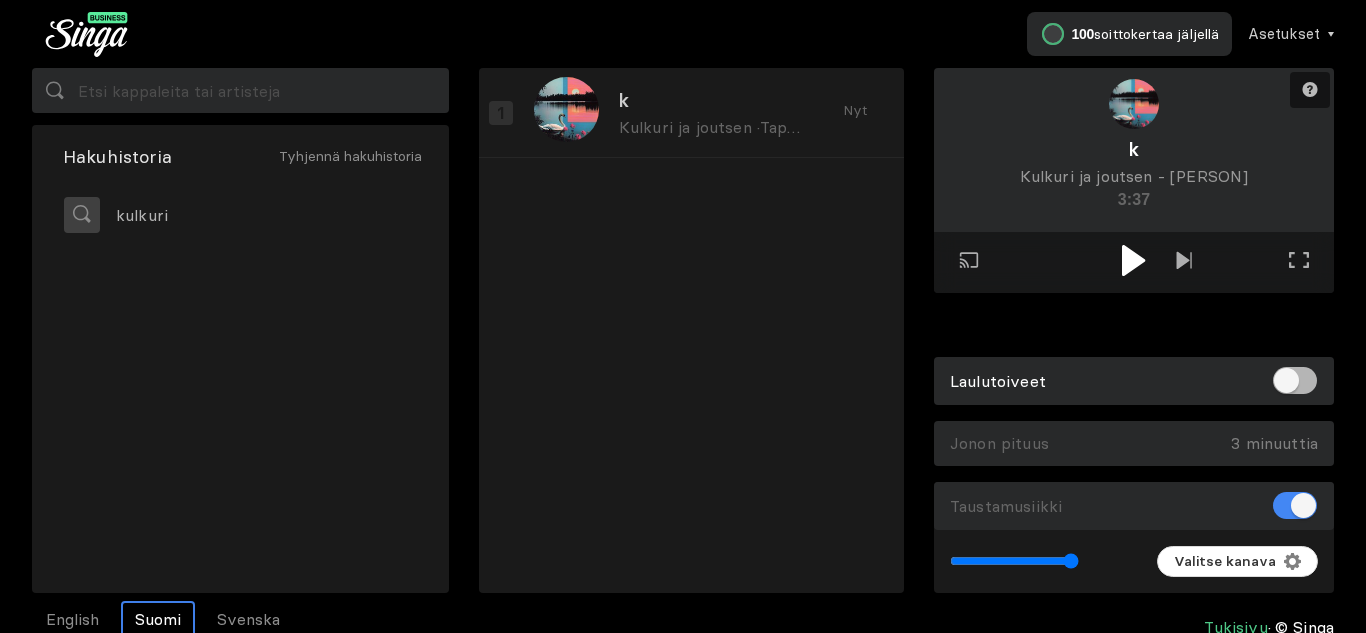 click at bounding box center [1133, 260] 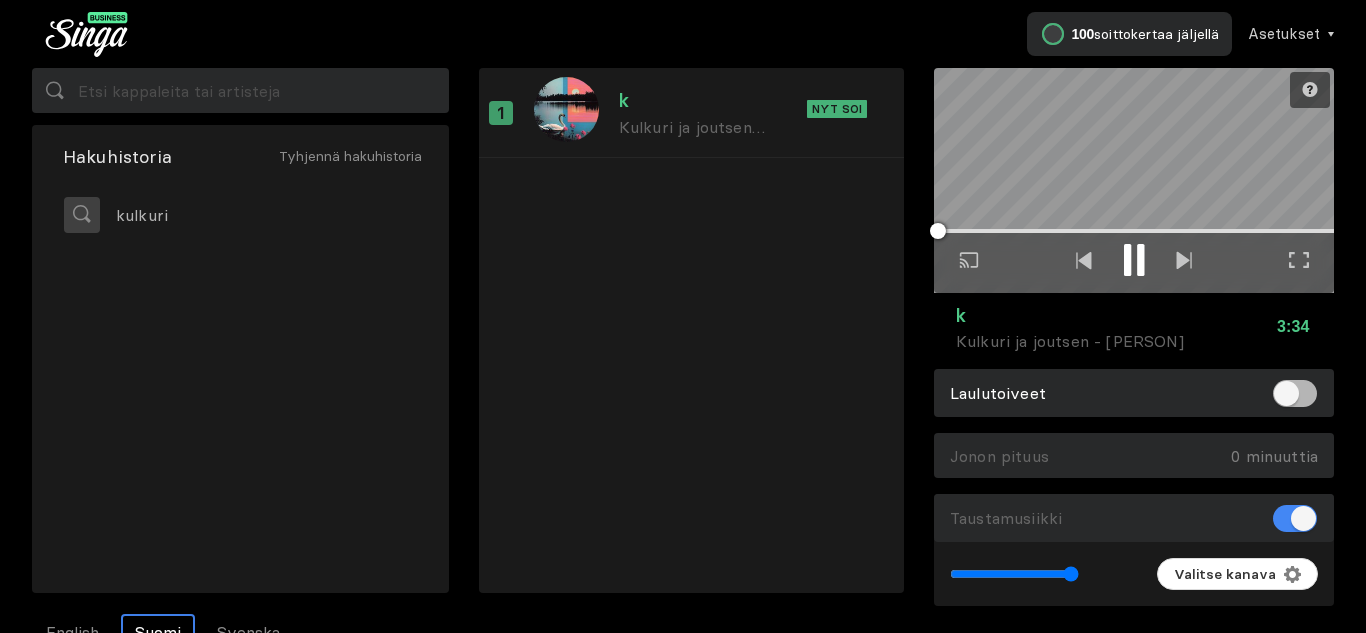 click at bounding box center (1134, 262) 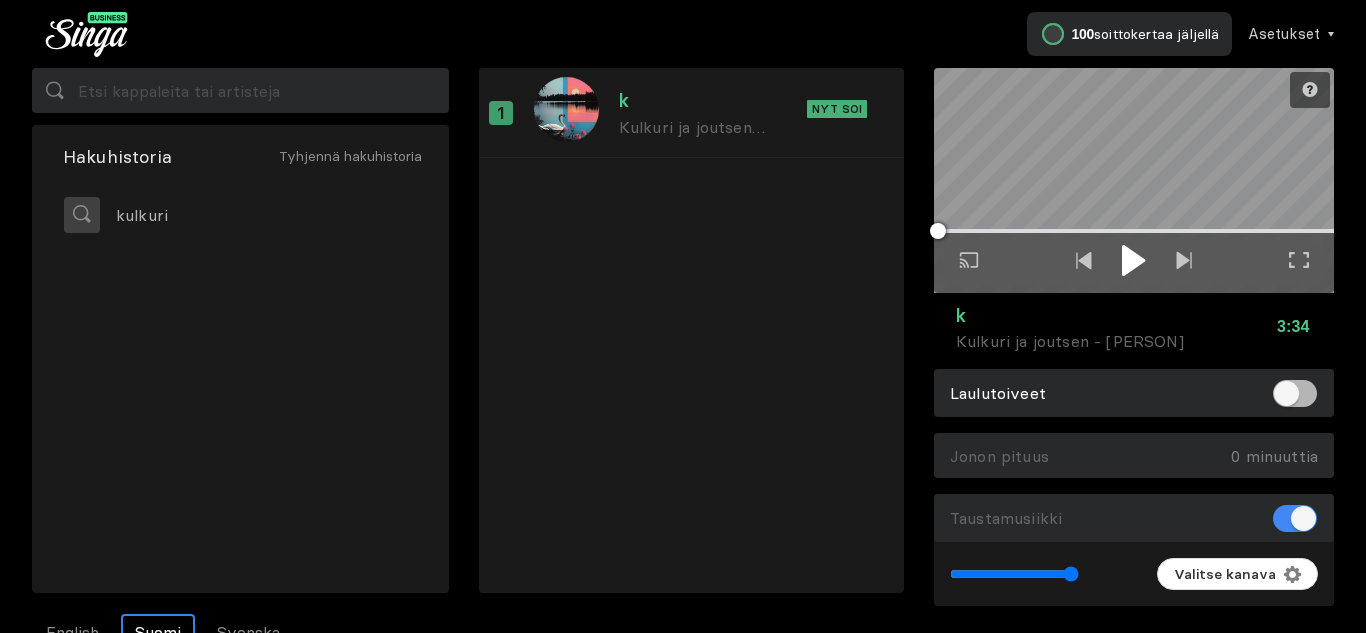 click on "k Kulkuri ja joutsen ·   [PERSON] Nyt soi" at bounding box center (691, 322) 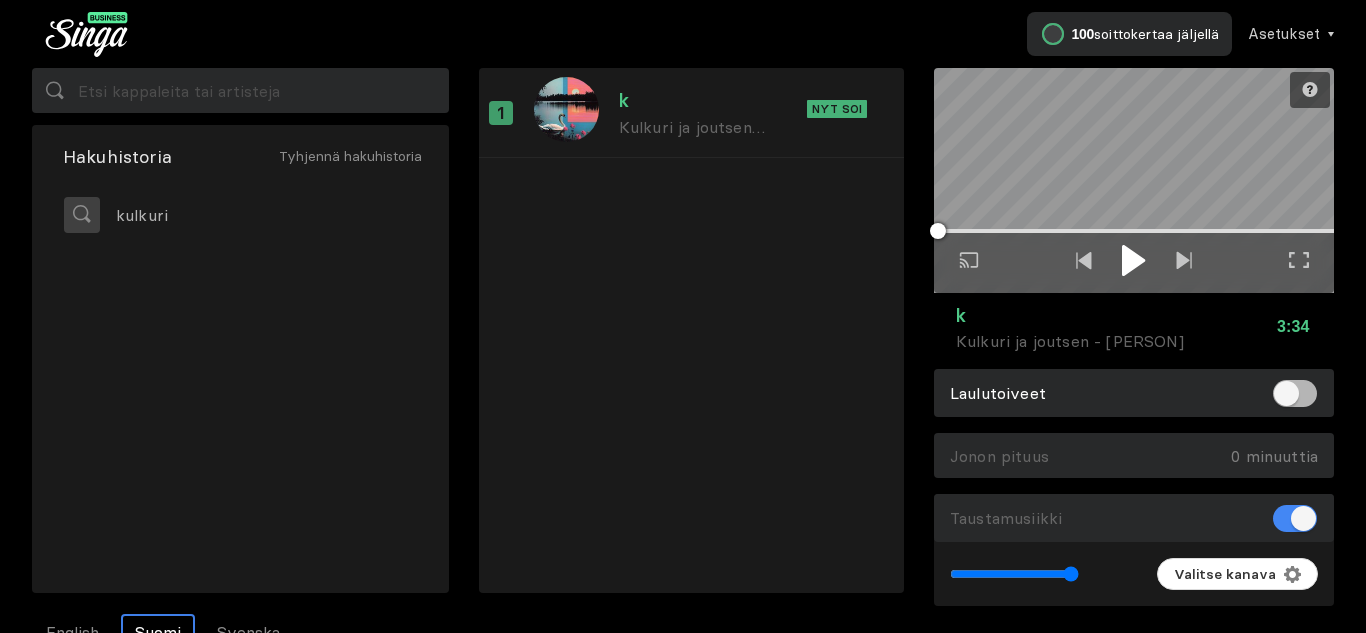 click at bounding box center [1133, 260] 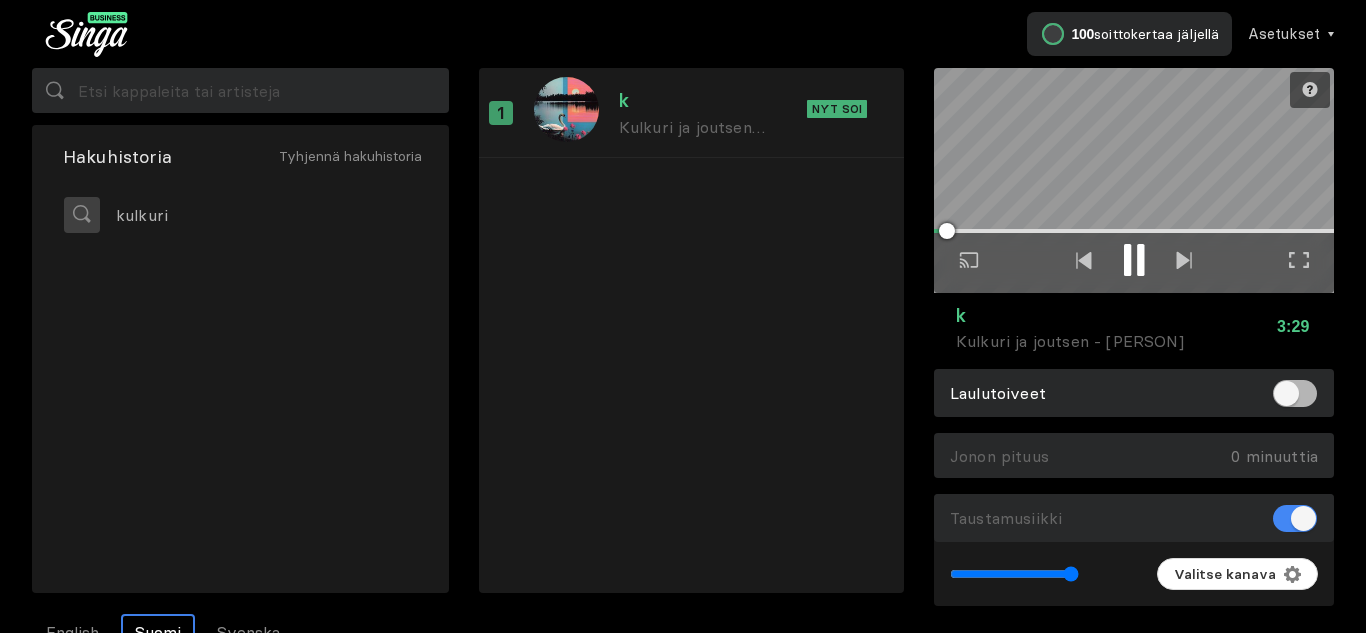 click on "k Kulkuri ja joutsen ·   [PERSON] Nyt soi" at bounding box center [691, 322] 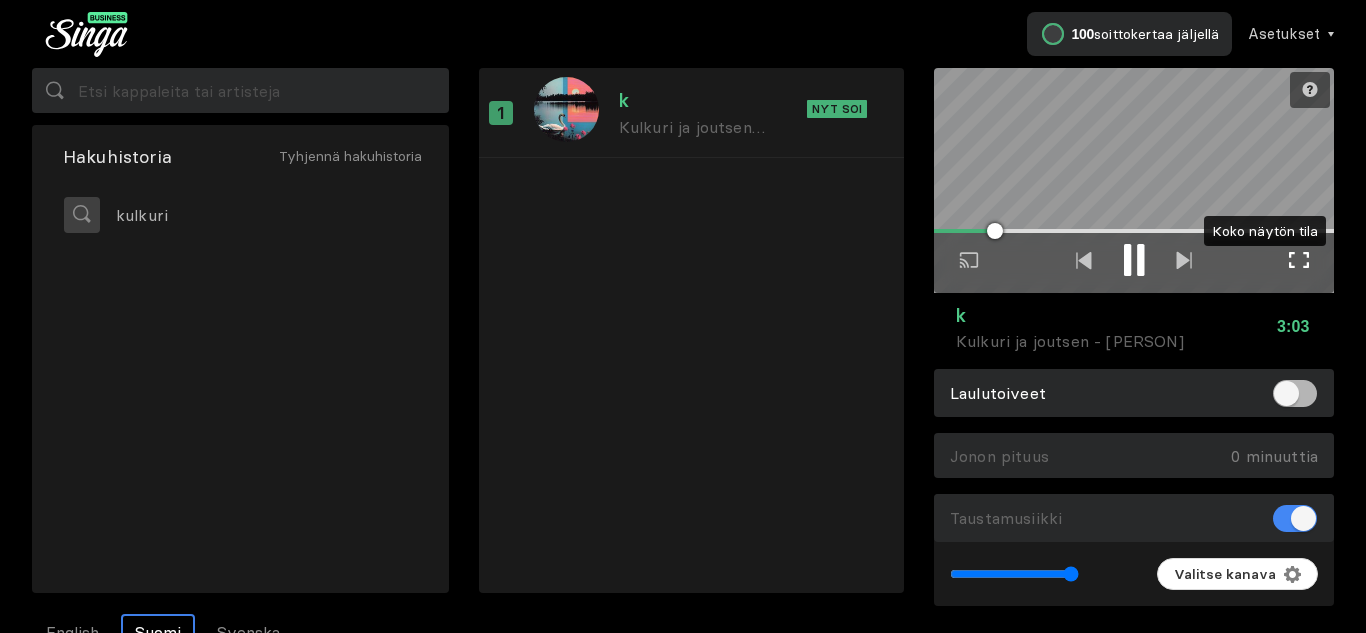 click at bounding box center (1299, 260) 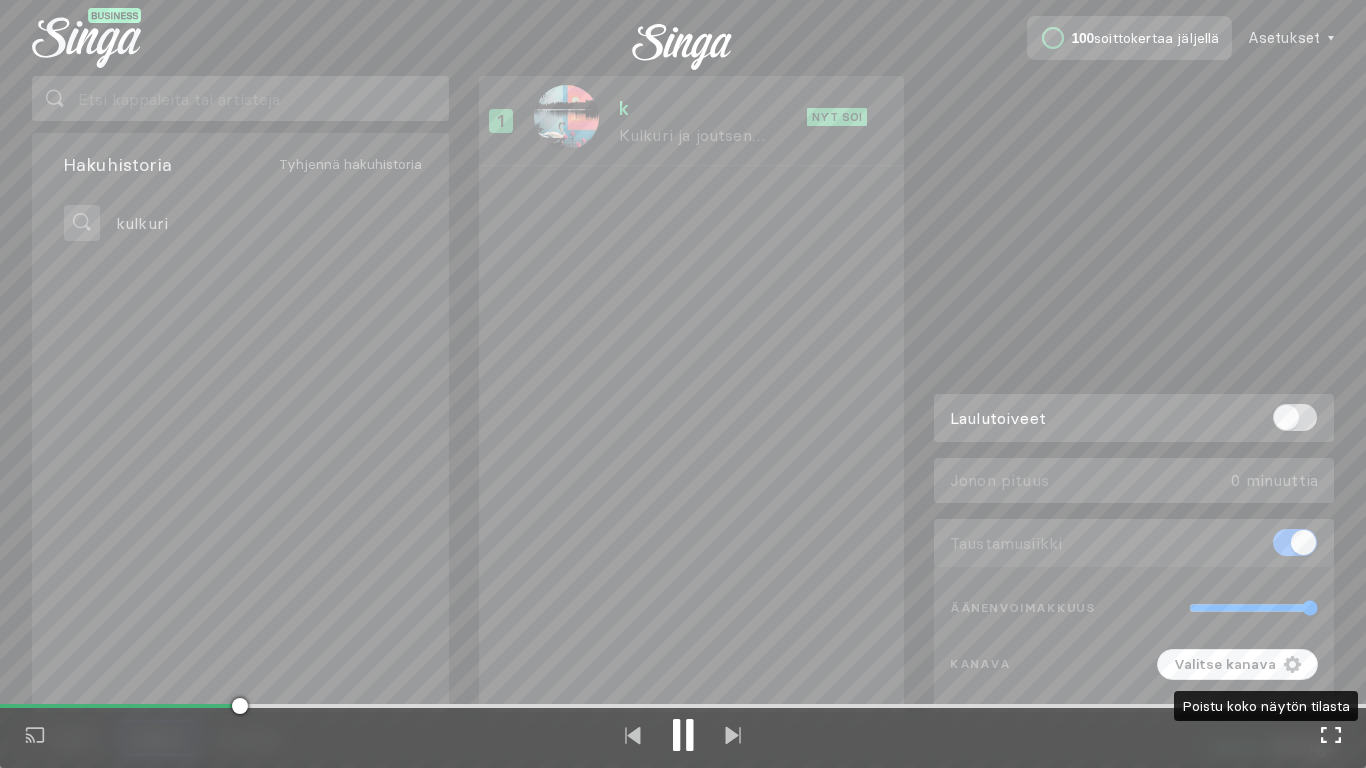 click on "Koko näytön tila Poistu koko näytön tilasta" at bounding box center [1331, 737] 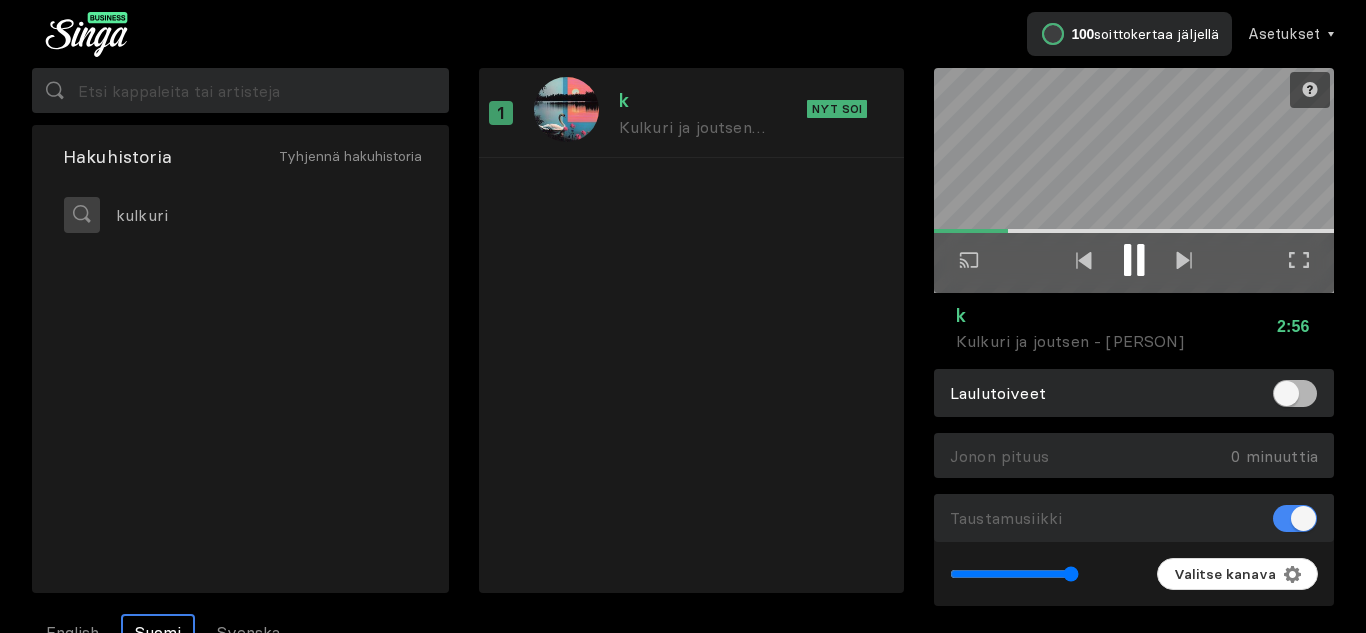 click at bounding box center [1127, 260] 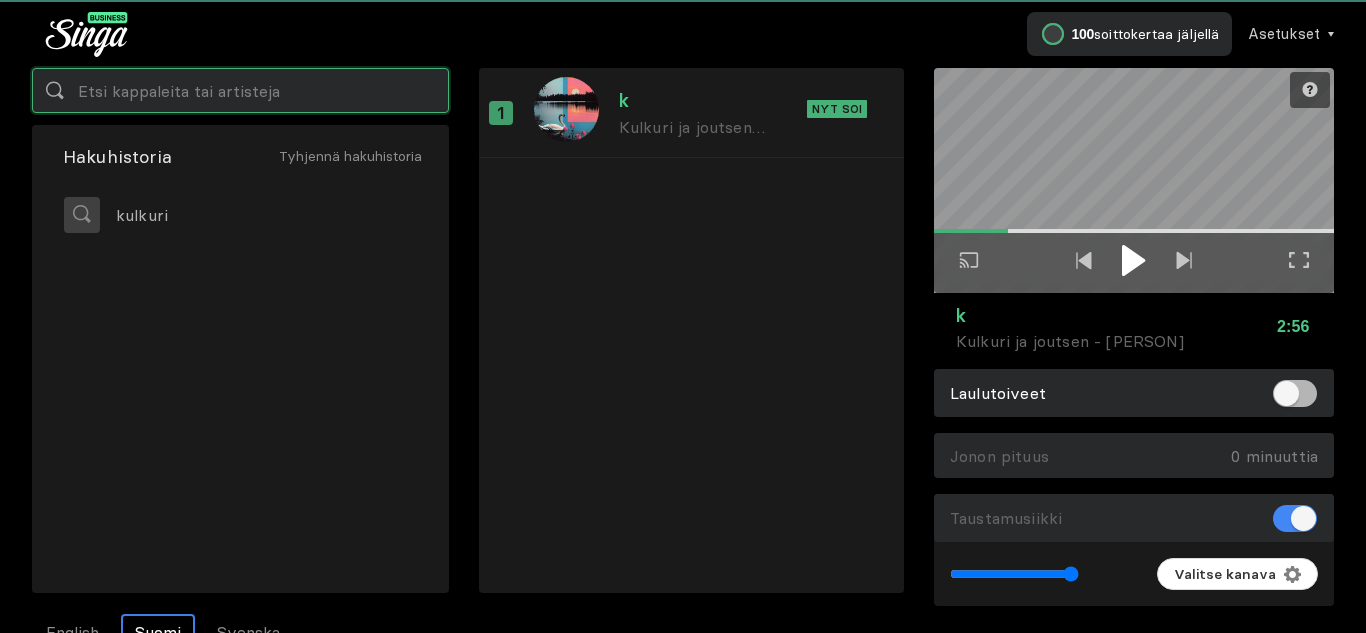 click at bounding box center [240, 90] 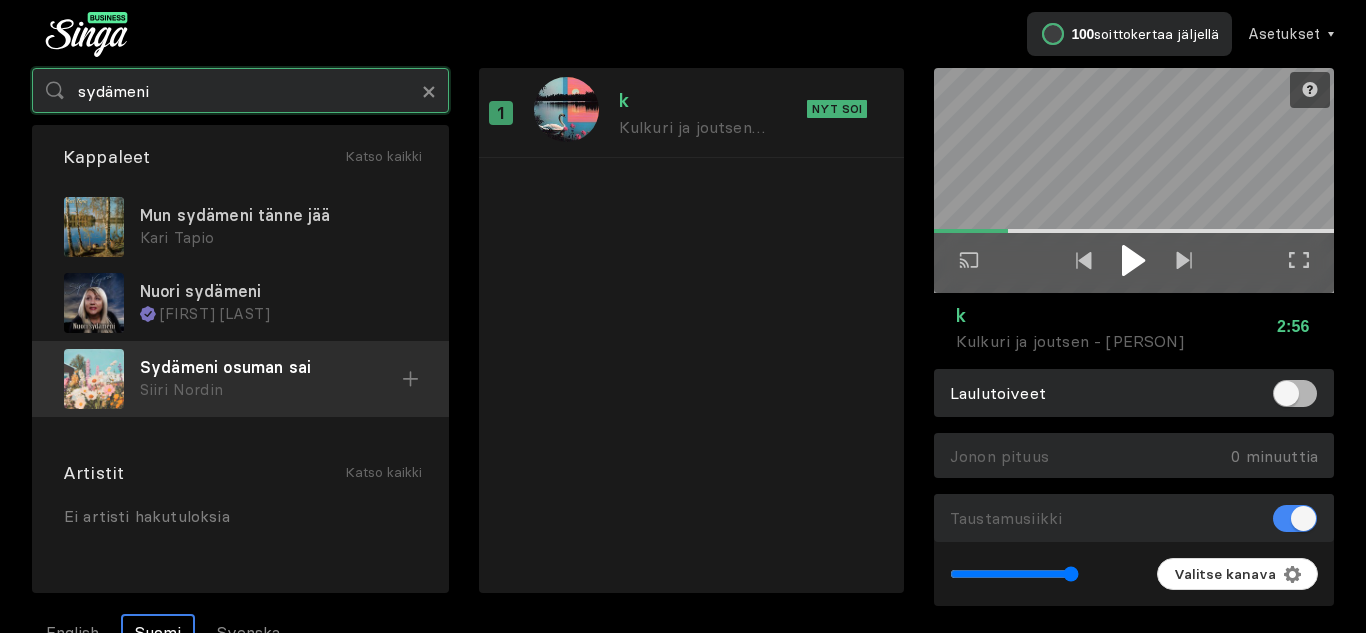 type on "sydämeni" 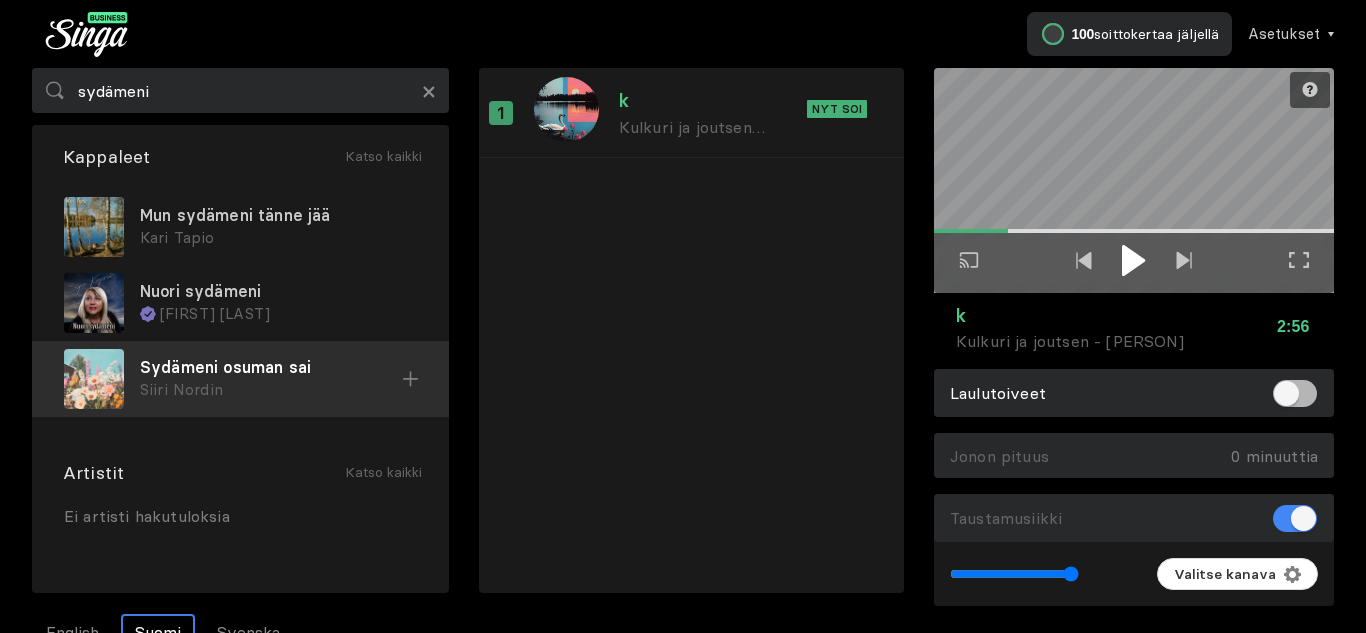 click on "Sydämeni osuman sai" at bounding box center (278, 215) 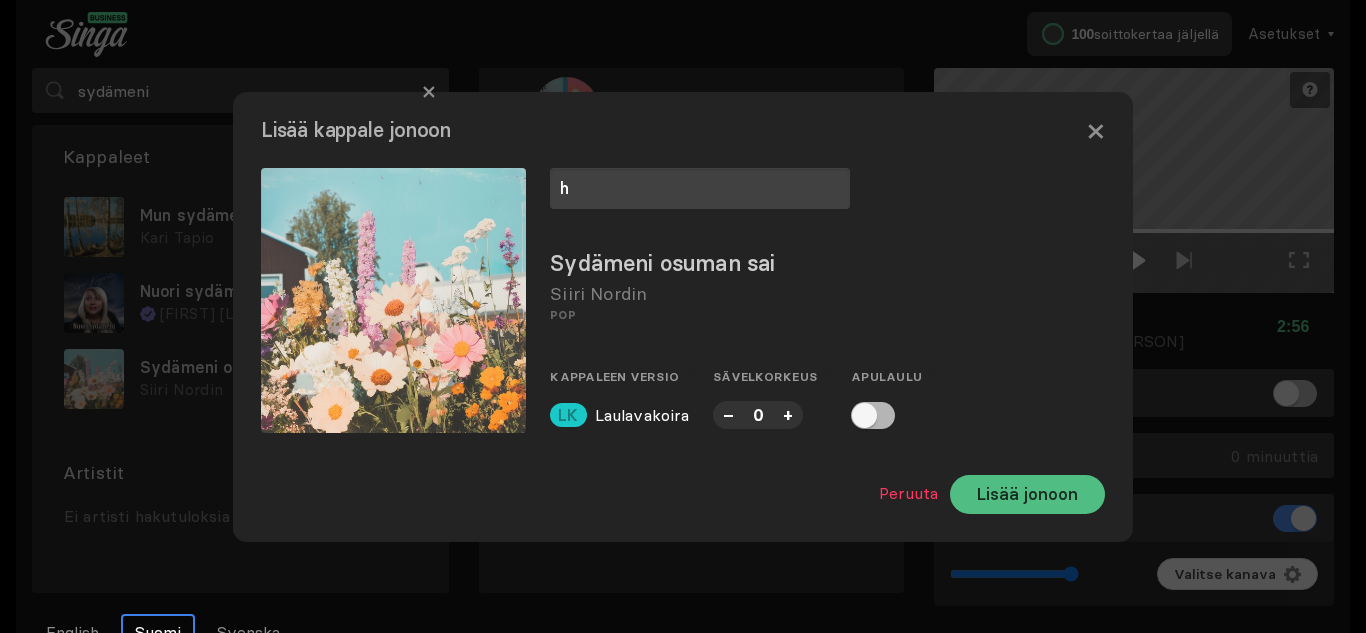 type on "h" 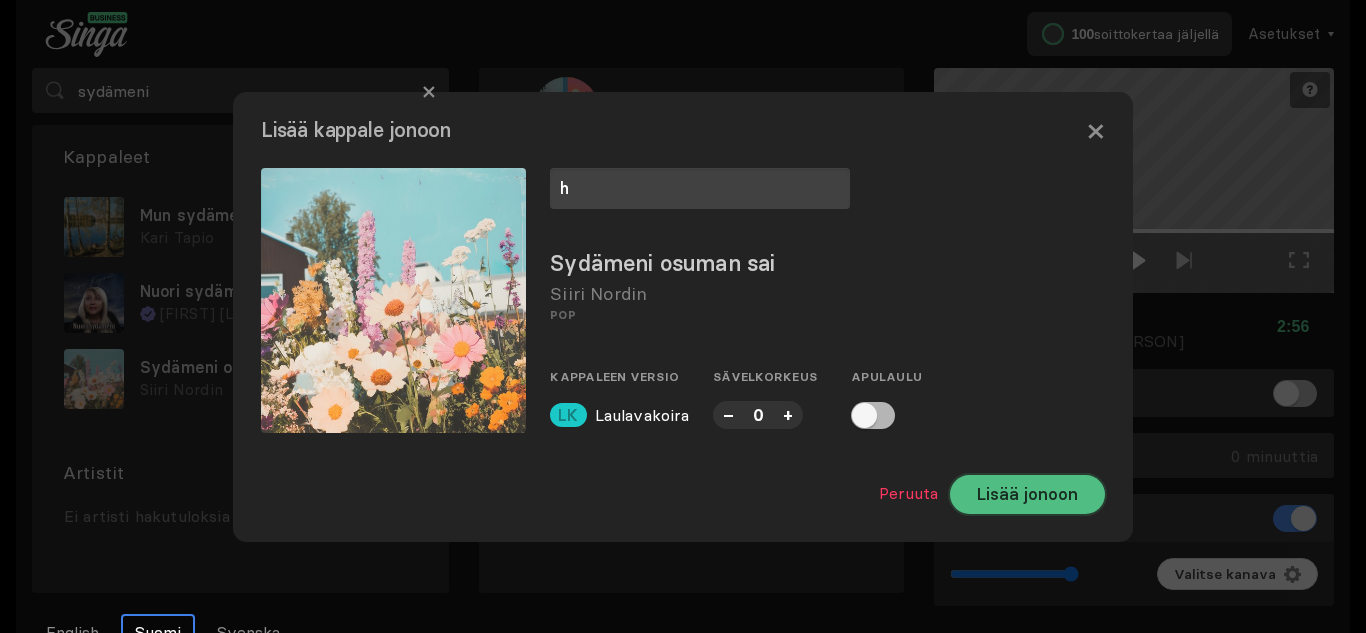 click on "Lisää jonoon" at bounding box center [1027, 494] 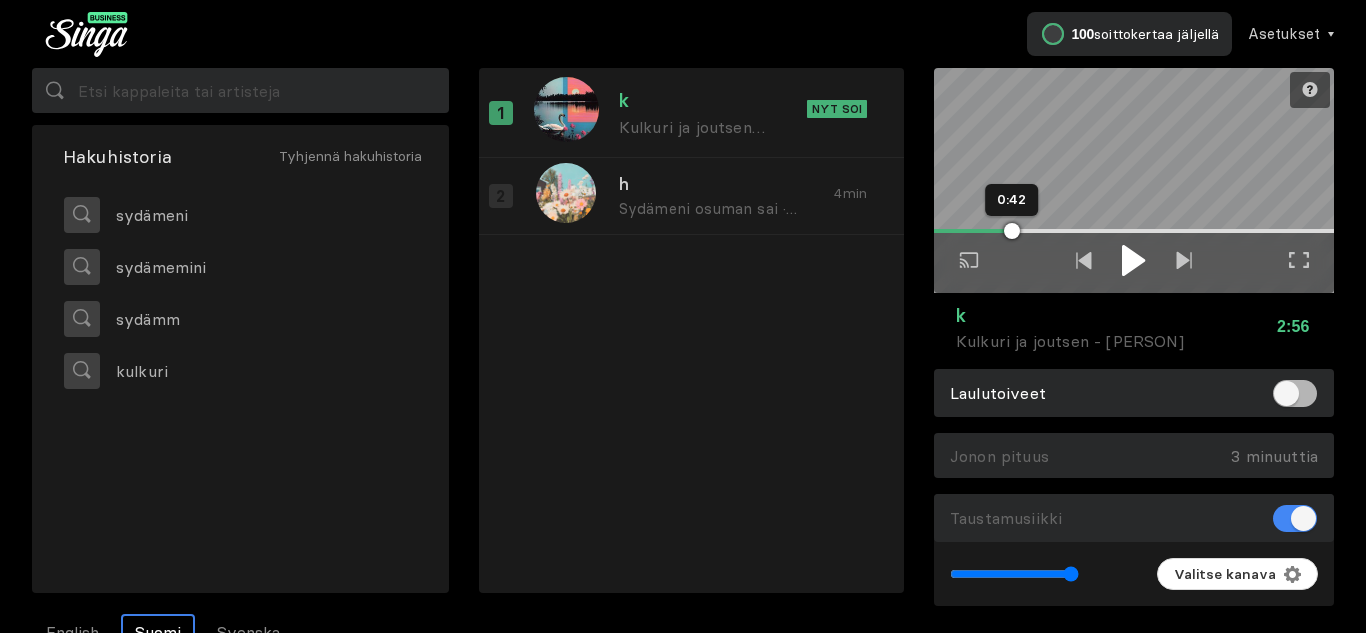 click at bounding box center [1012, 231] 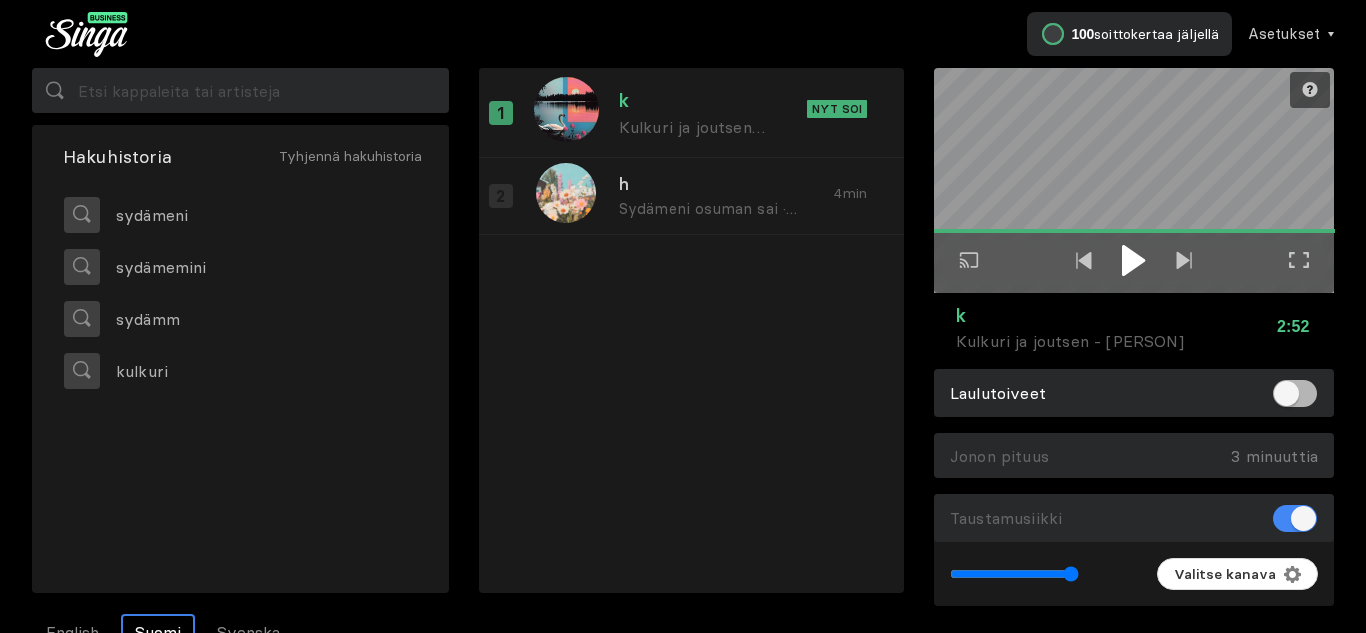 drag, startPoint x: 1017, startPoint y: 235, endPoint x: 1365, endPoint y: 179, distance: 352.47696 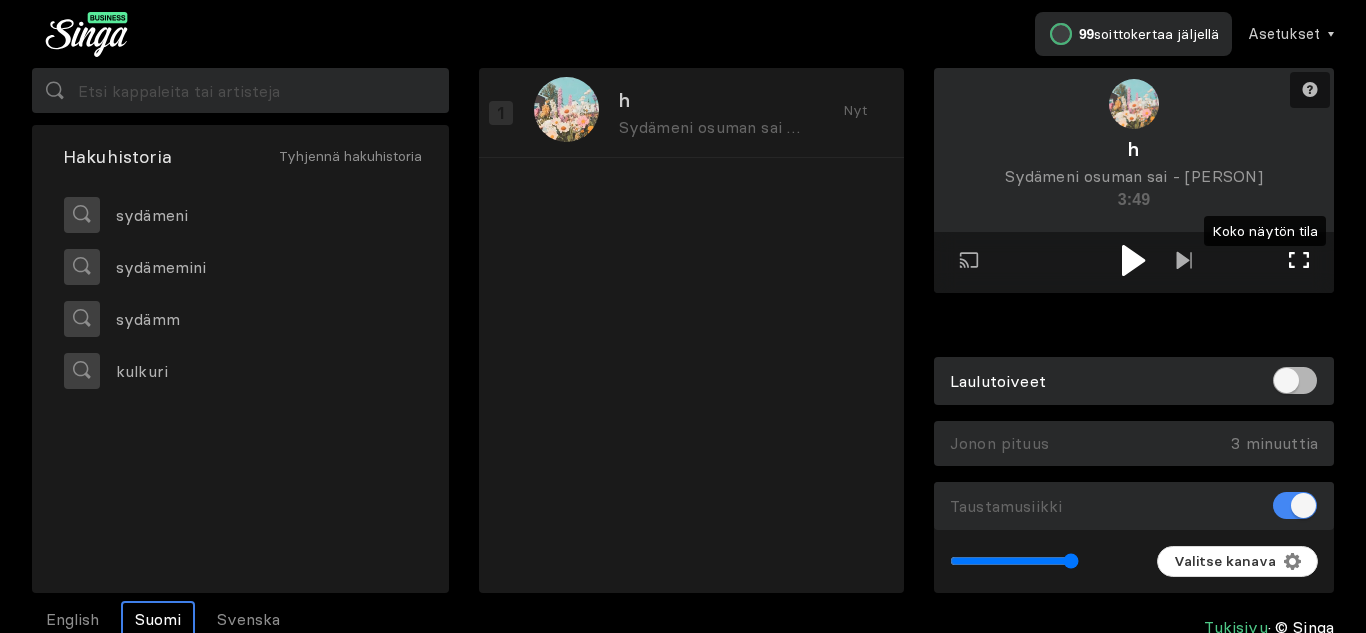 click at bounding box center [1299, 260] 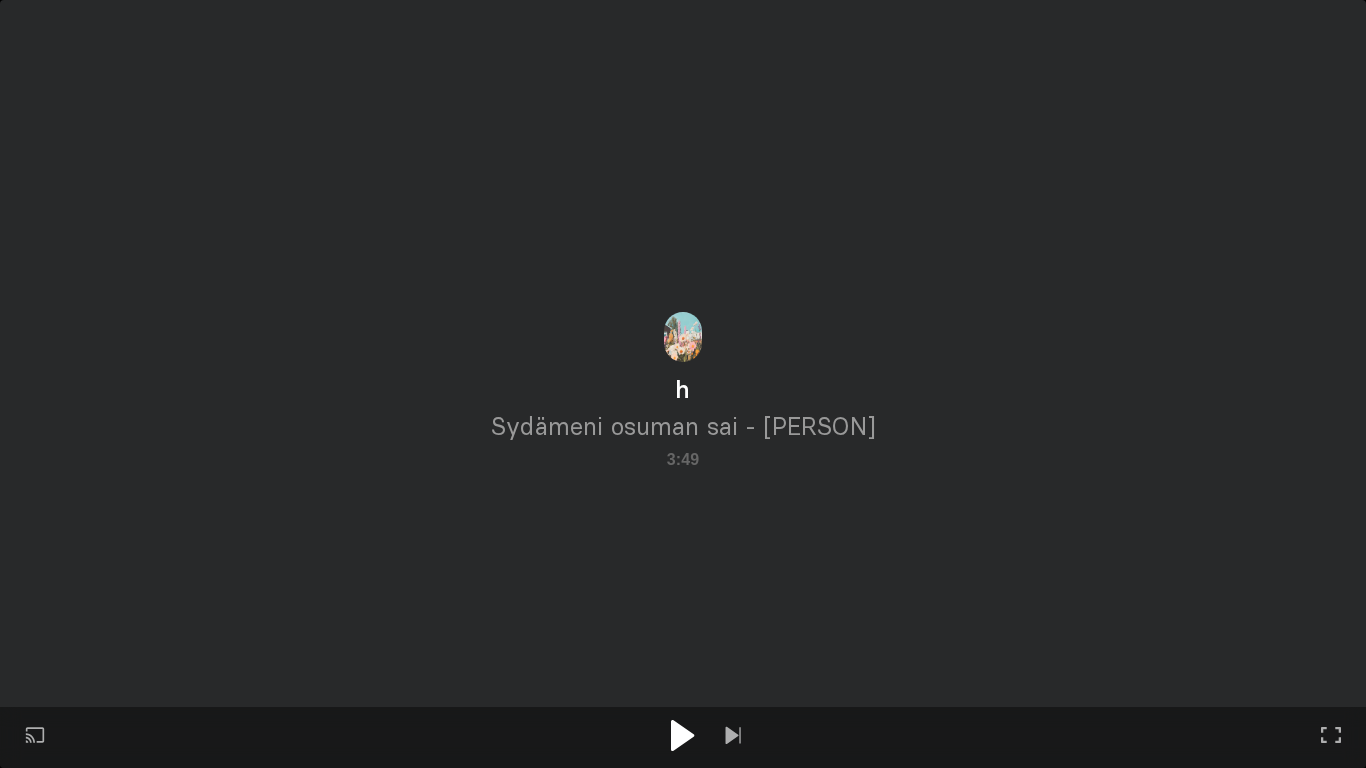 click at bounding box center [682, 735] 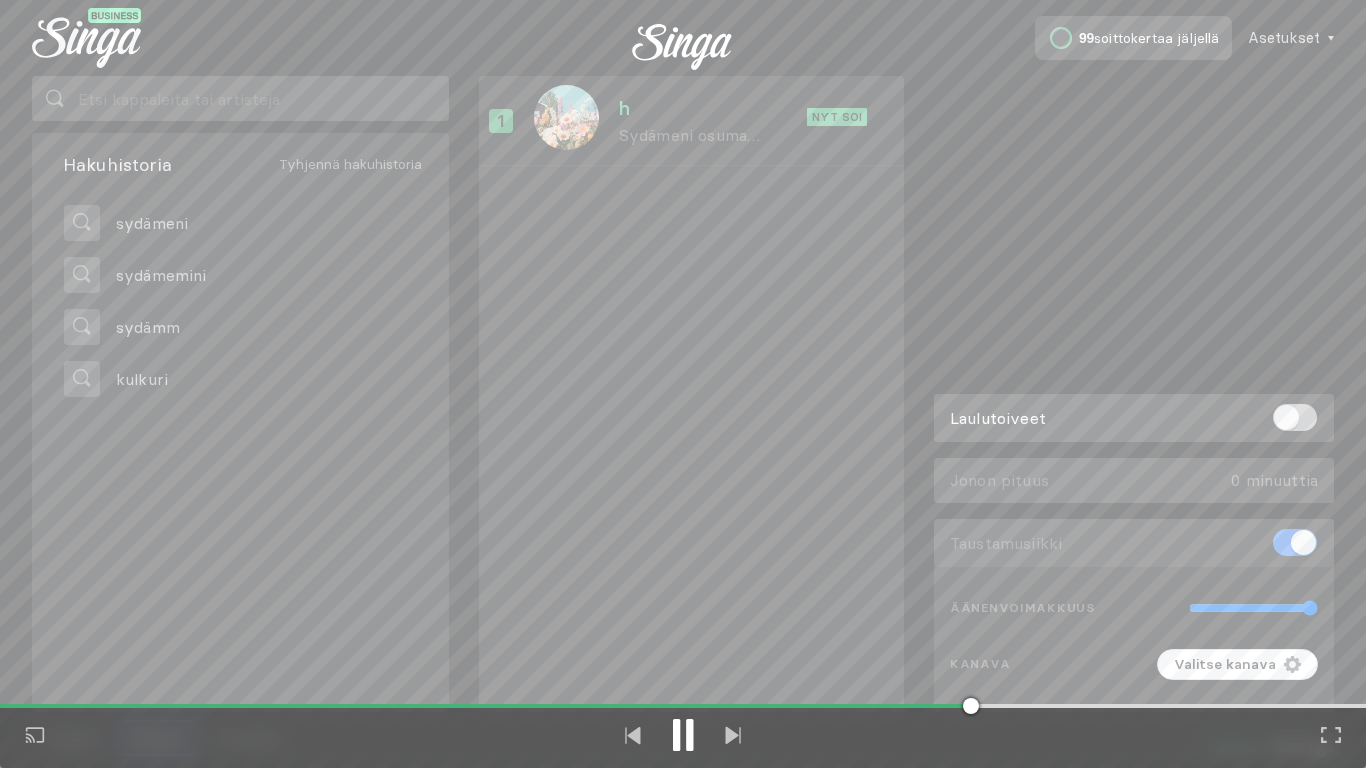 click on "Toista ulkoisessa näytössä Koko näytön tila Poistu koko näytön tilasta" at bounding box center [683, 384] 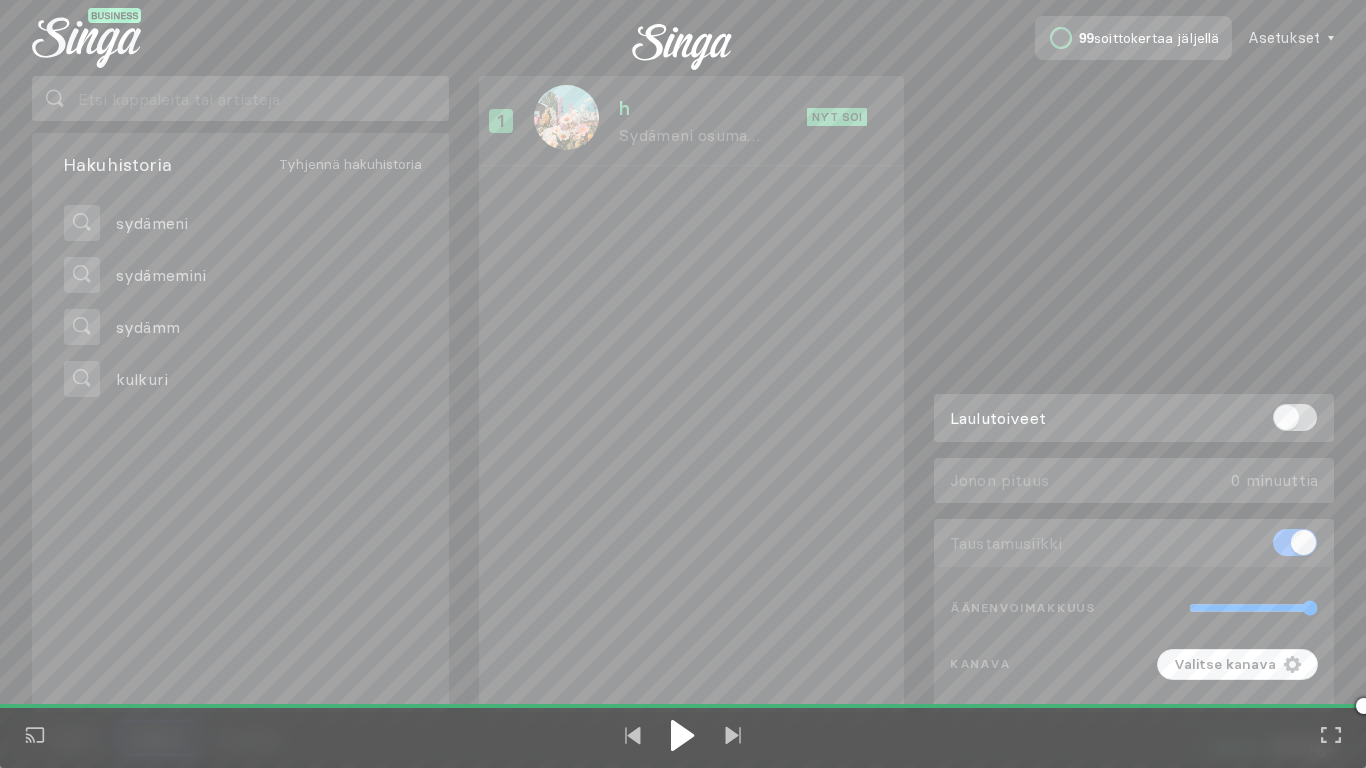 drag, startPoint x: 1280, startPoint y: 676, endPoint x: 1365, endPoint y: 618, distance: 102.90287 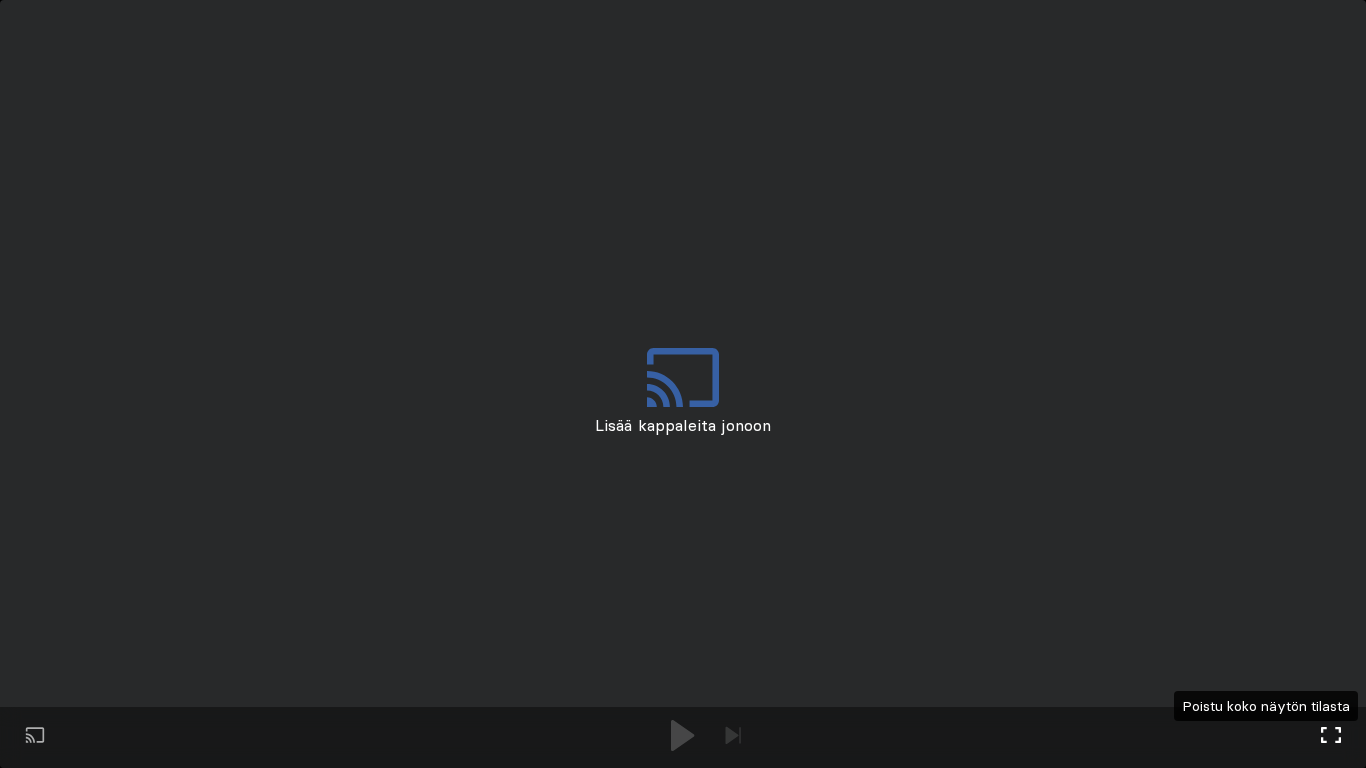 click on "Koko näytön tila Poistu koko näytön tilasta" at bounding box center [733, 737] 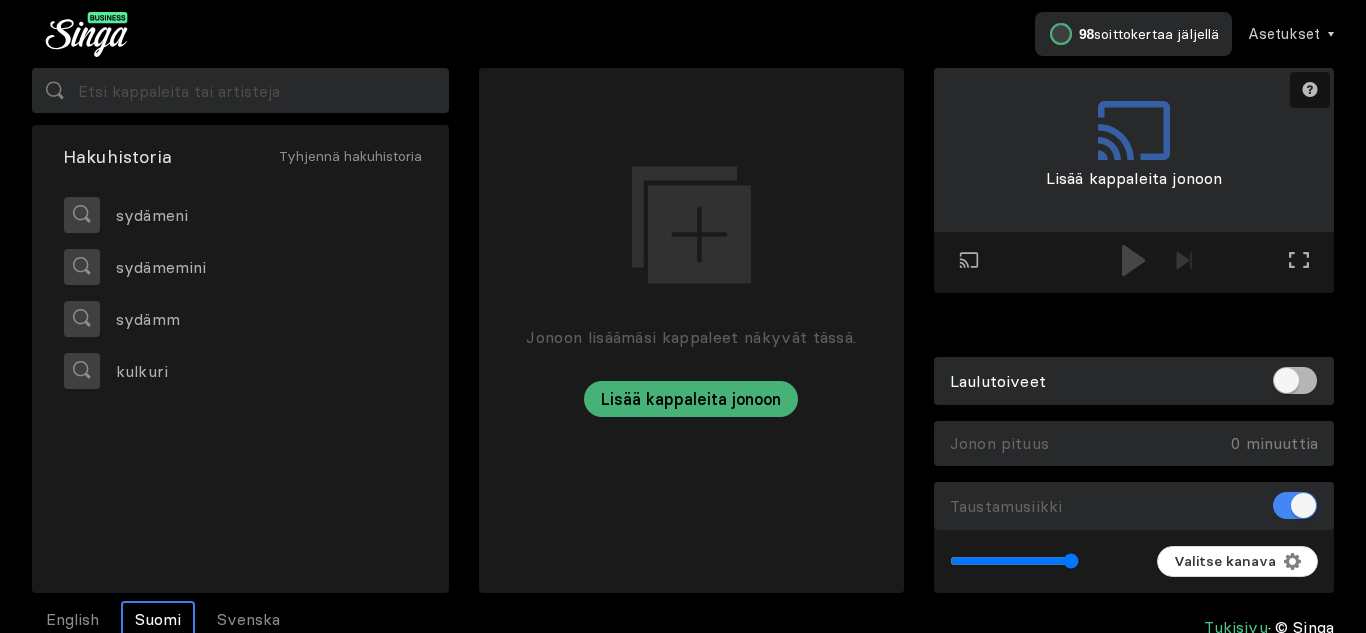 click on "Taustamusiikki" at bounding box center [1134, 505] 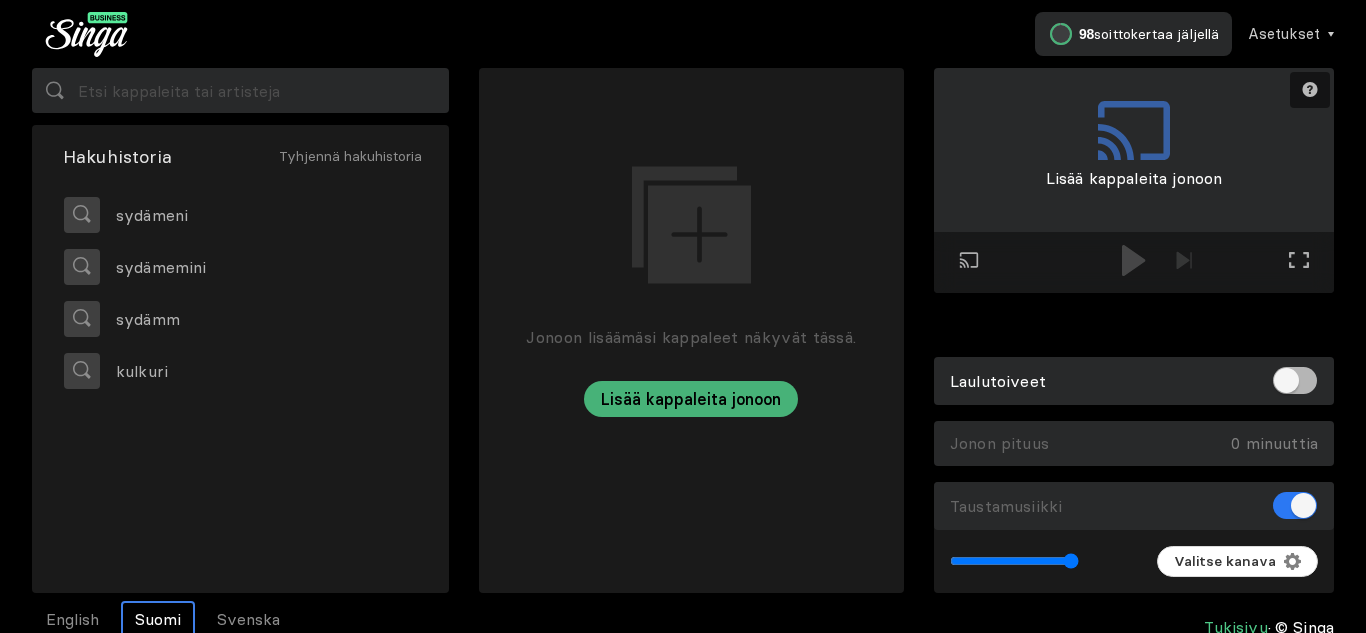 click at bounding box center (1295, 505) 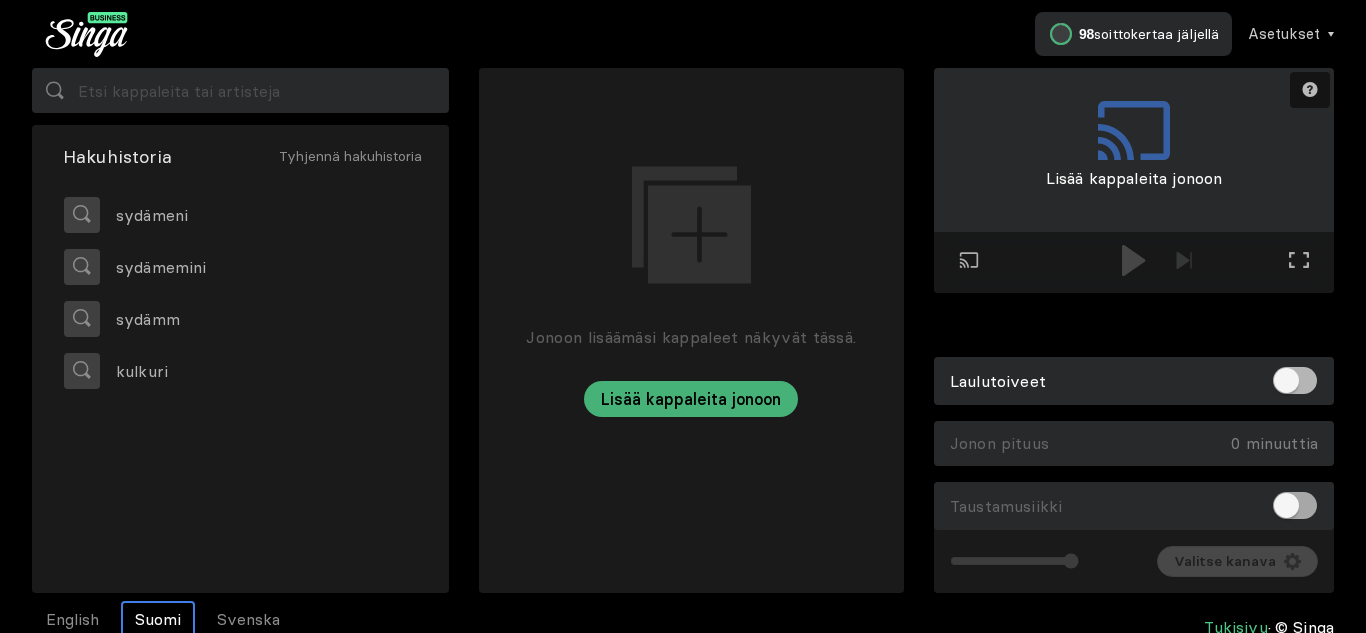 click at bounding box center [1295, 505] 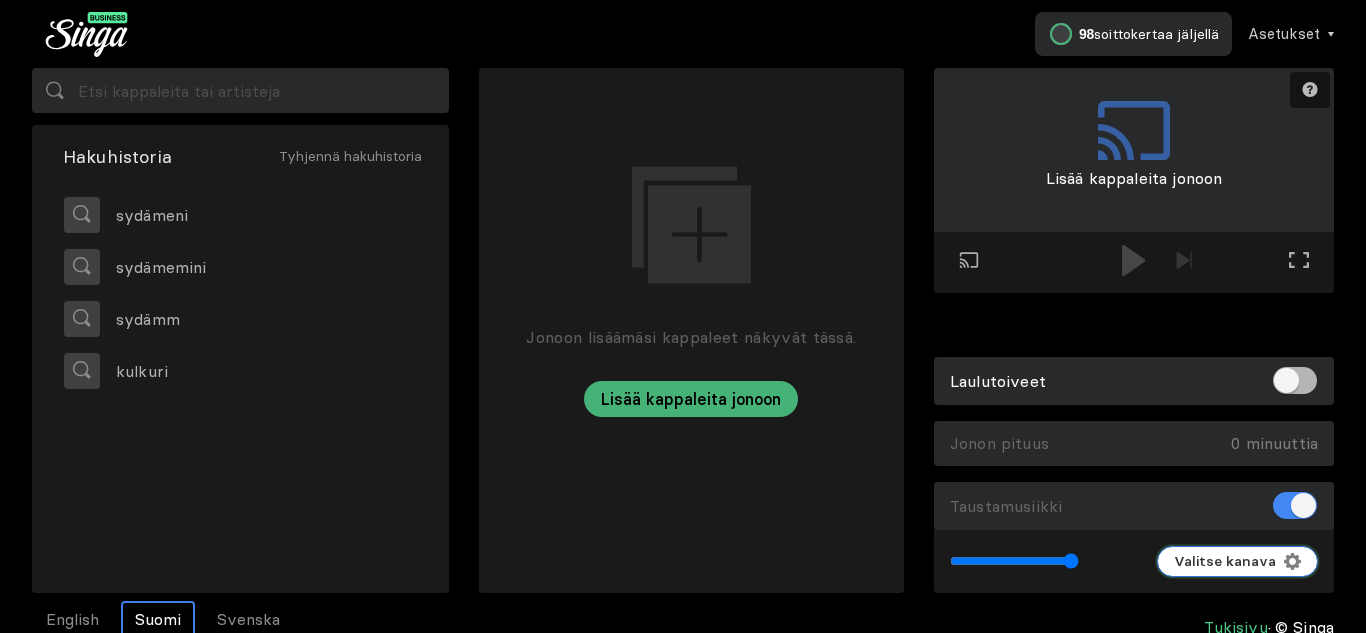 click on "Valitse kanava" at bounding box center (1225, 561) 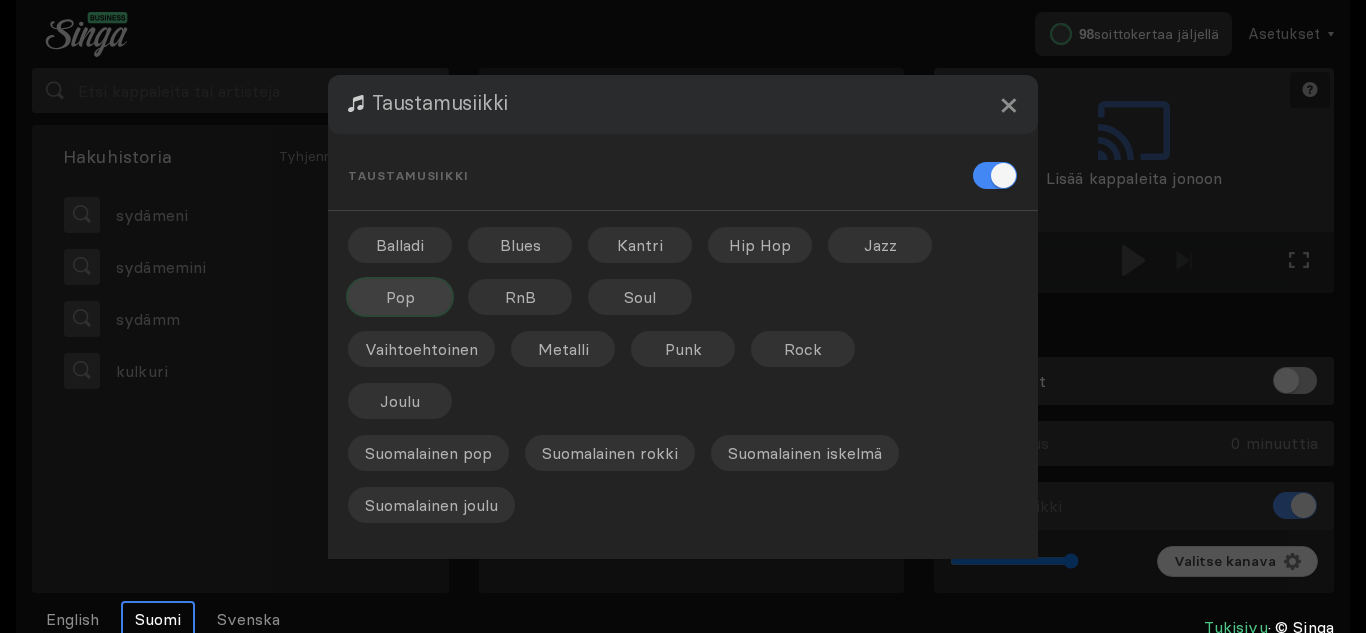 click on "Pop" at bounding box center [400, 297] 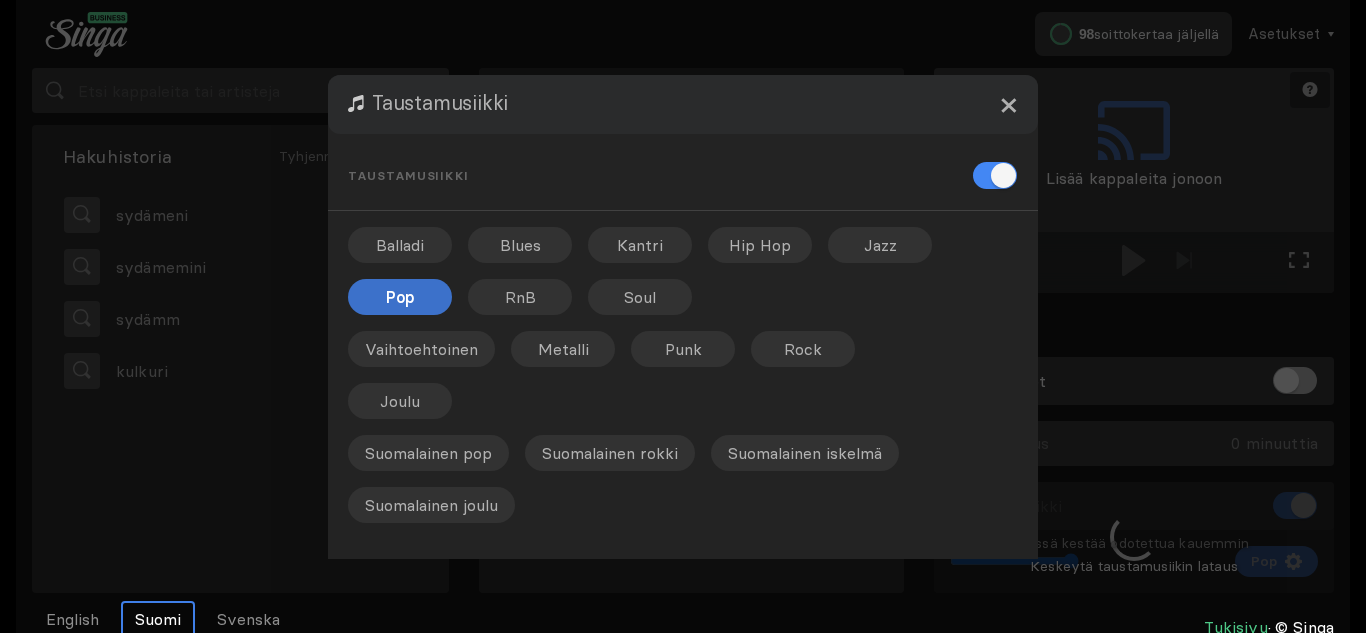 click on "×" at bounding box center (1008, 104) 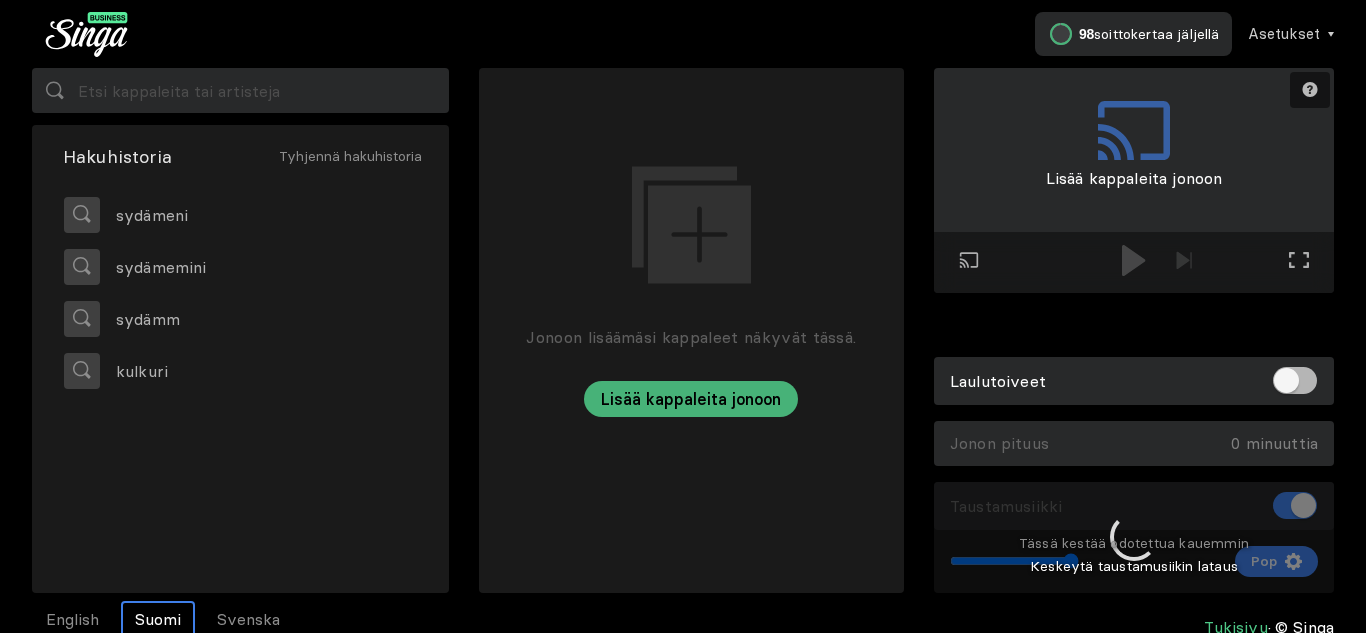 click at bounding box center (1134, 538) 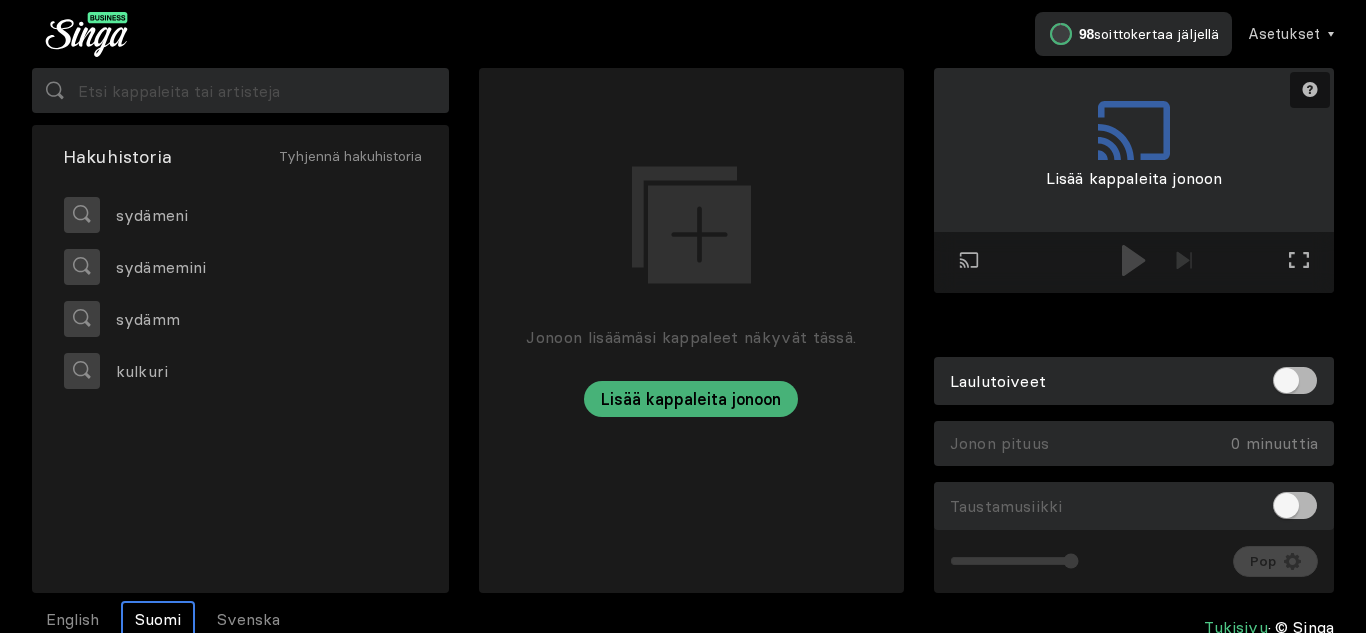 click on "Taustamusiikki" at bounding box center [1134, 506] 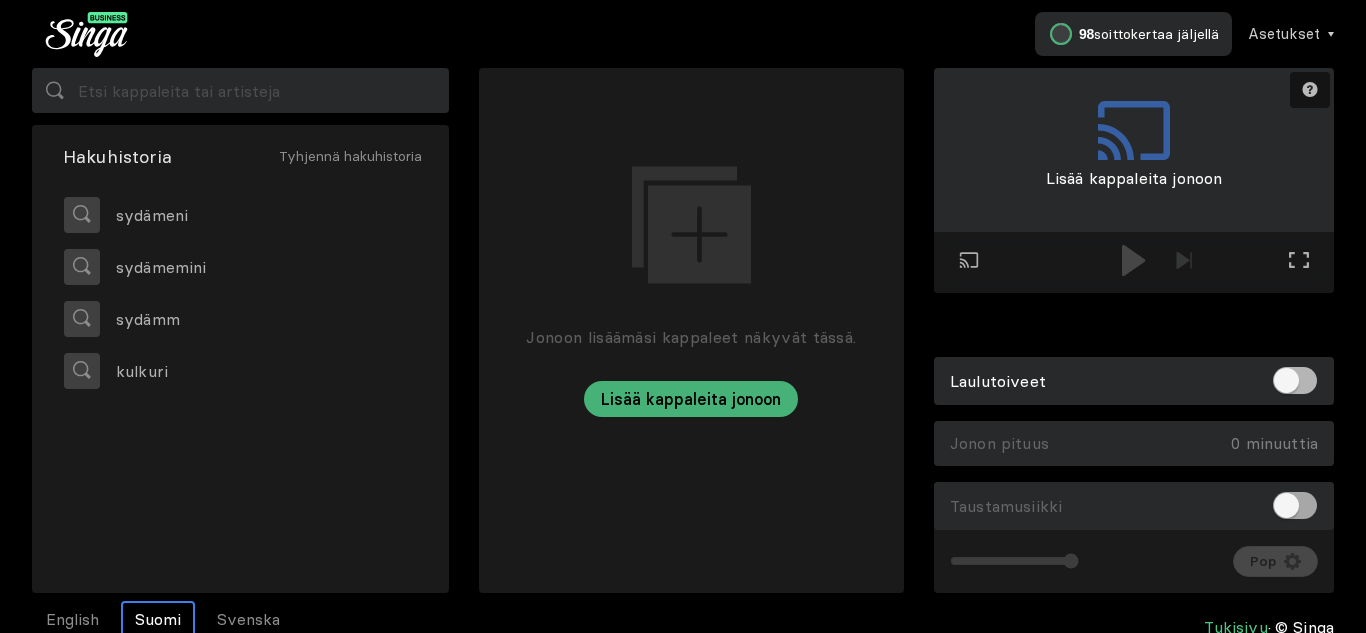 click at bounding box center [1295, 505] 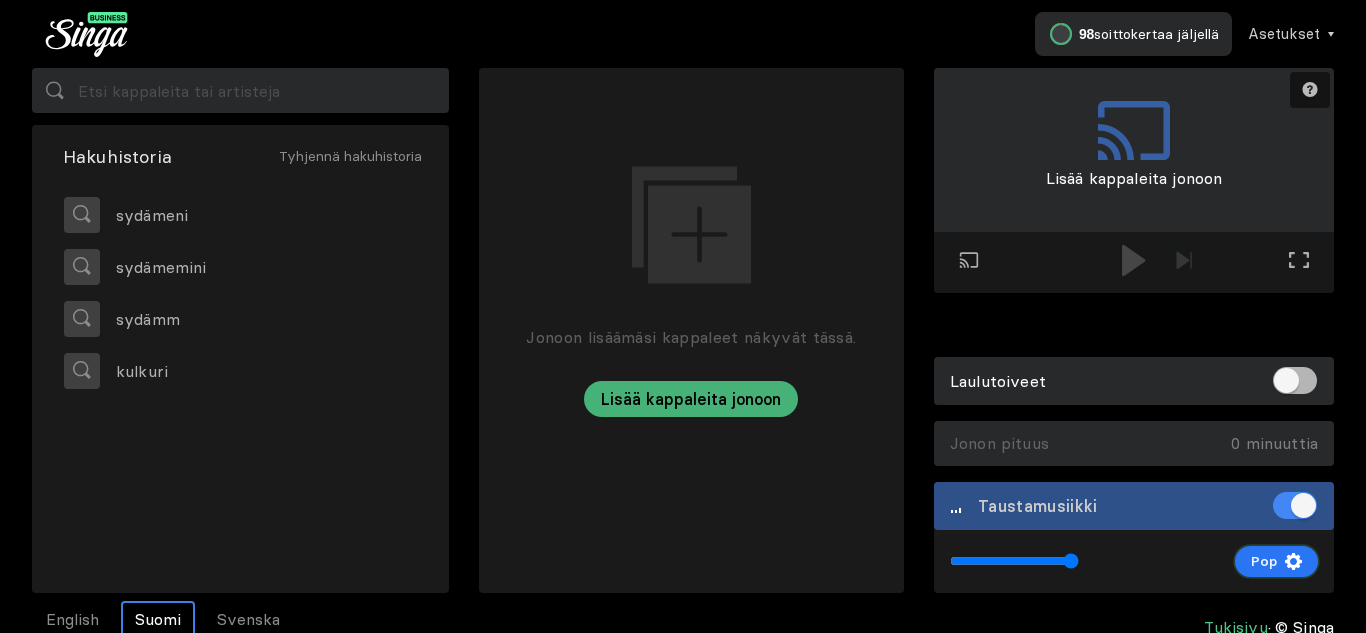 click on "Pop" at bounding box center (1264, 561) 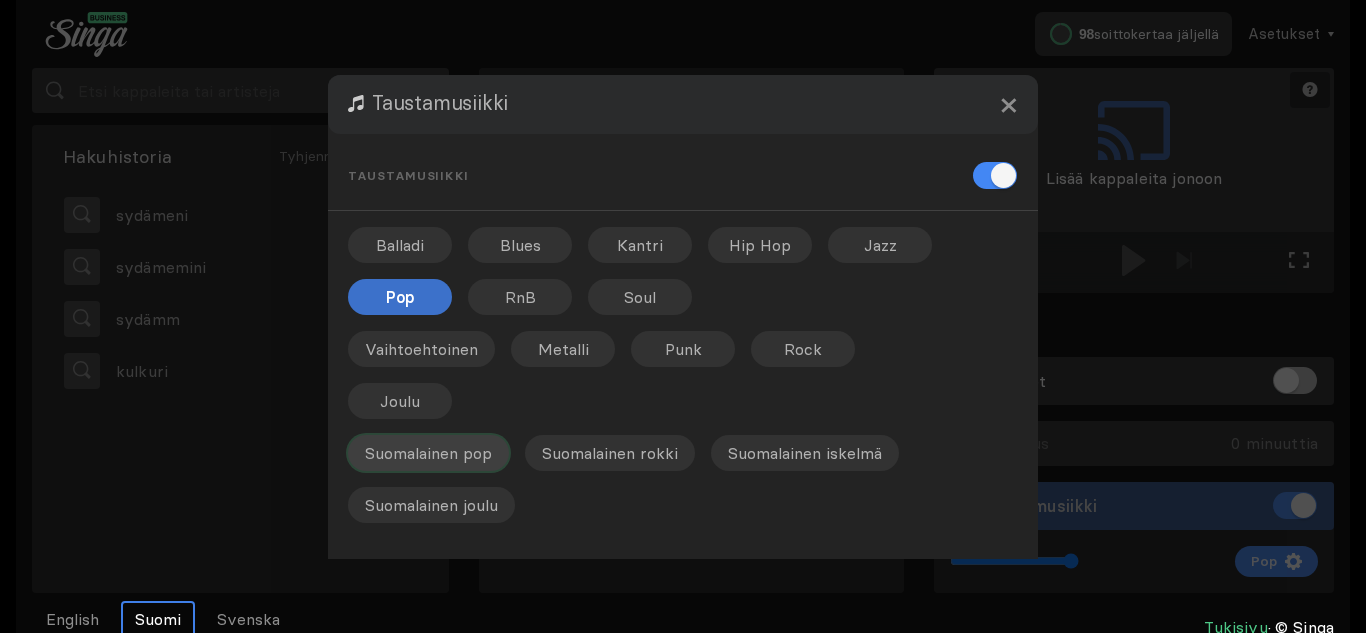 click on "Suomalainen pop" at bounding box center (400, 245) 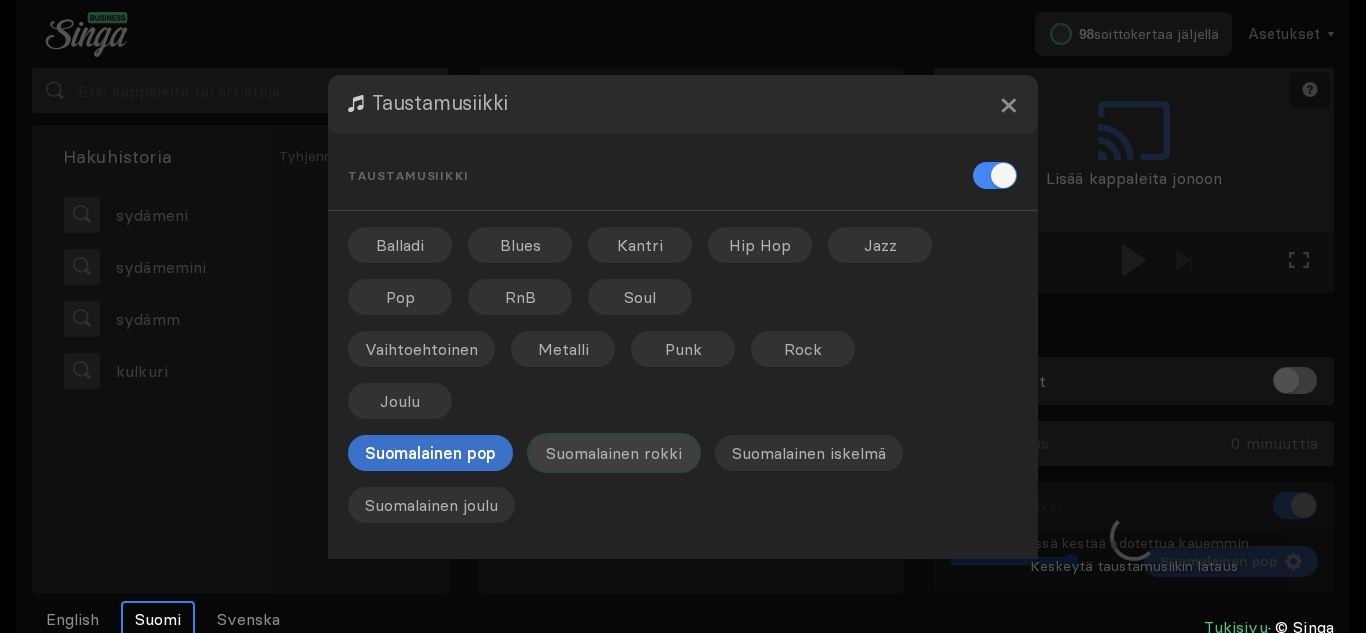 click on "Suomalainen rokki" at bounding box center [520, 245] 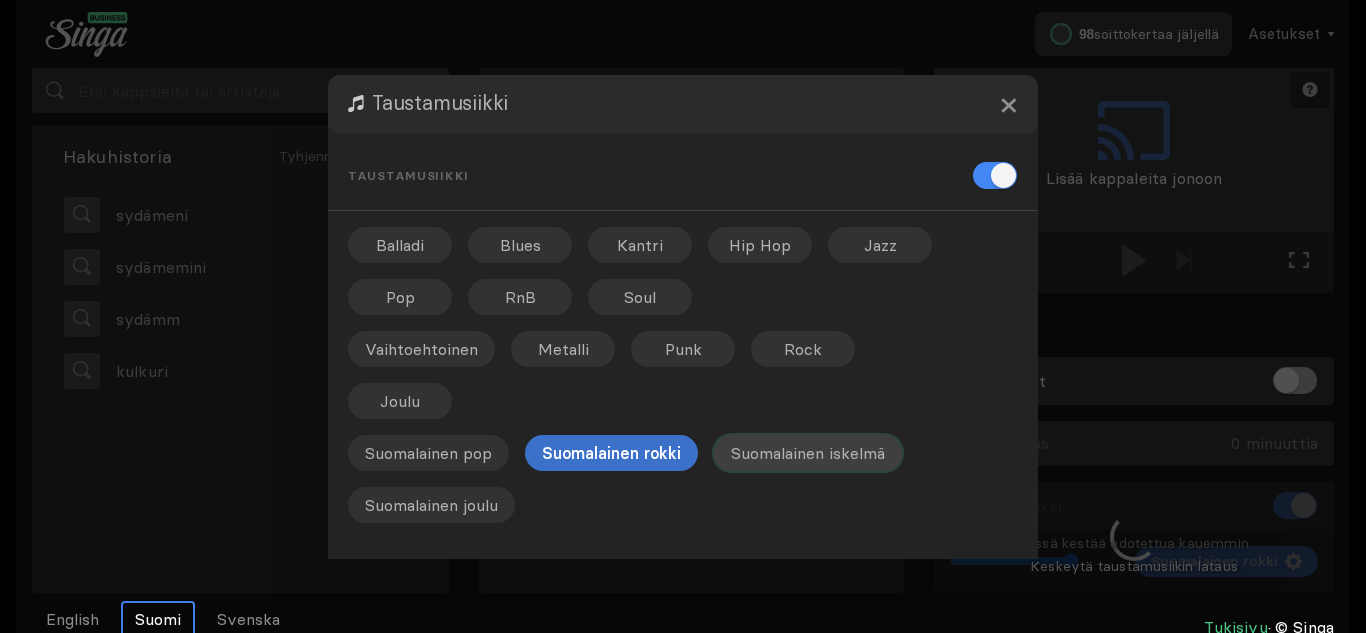 click on "Suomalainen iskelmä" at bounding box center [640, 245] 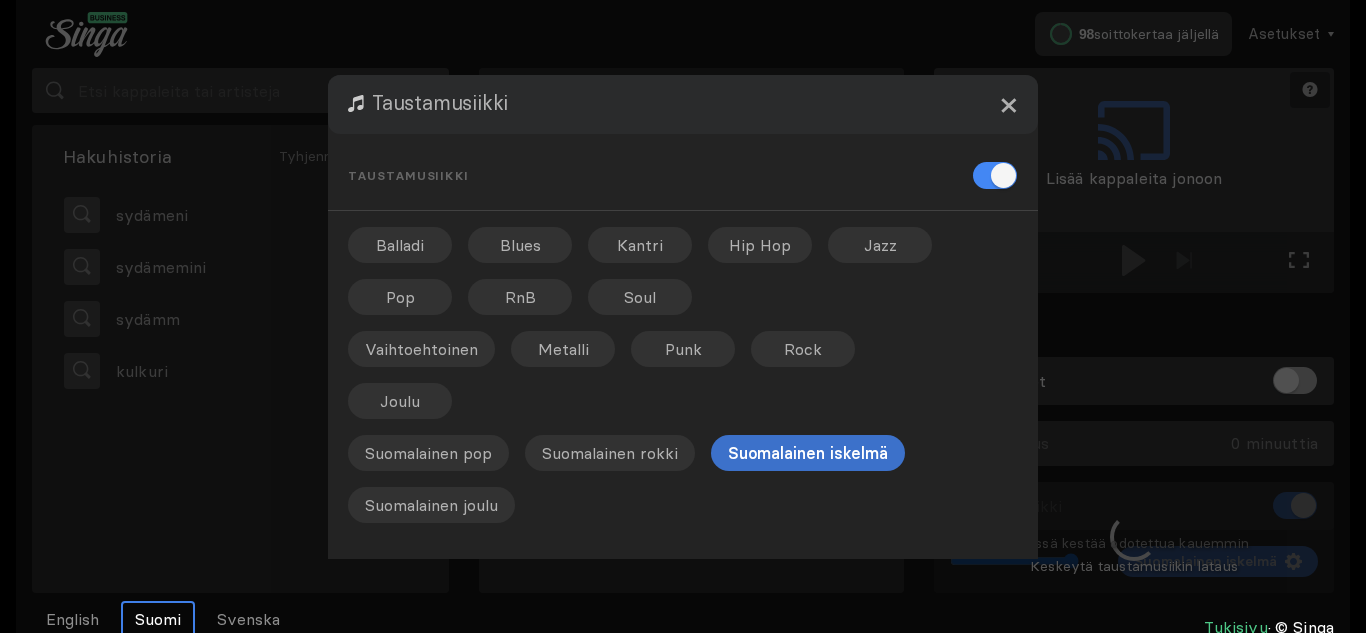 click on "×" at bounding box center [1008, 104] 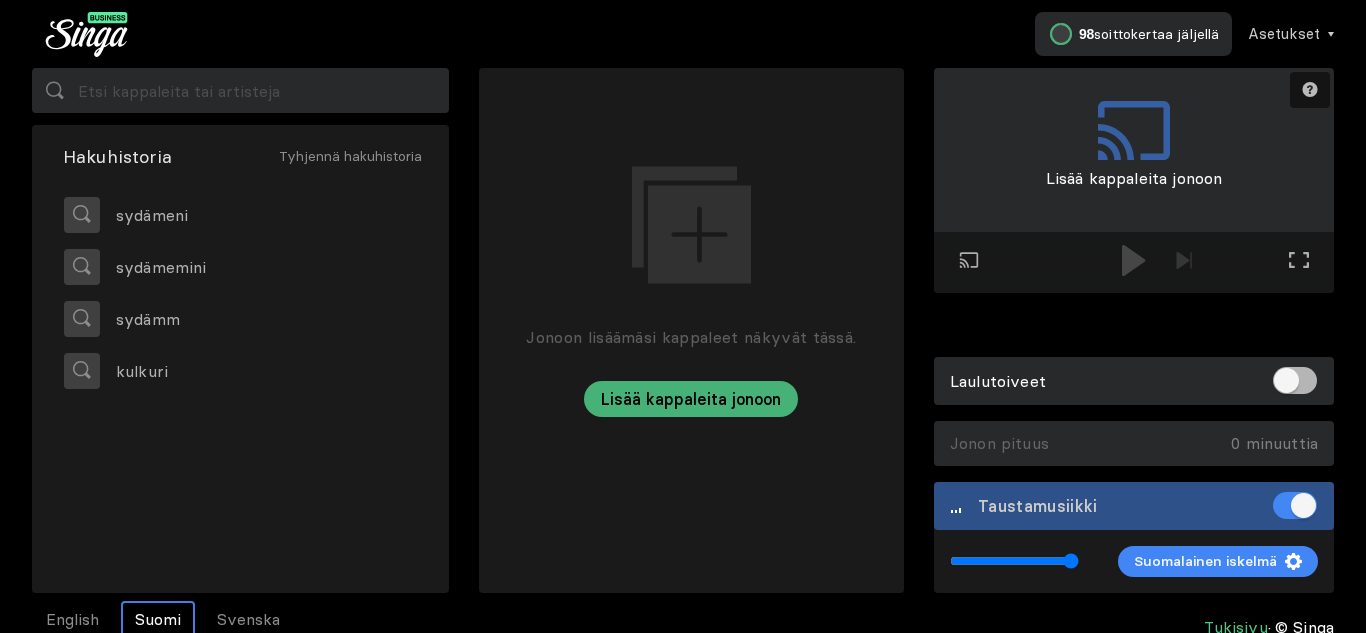 click at bounding box center (691, 497) 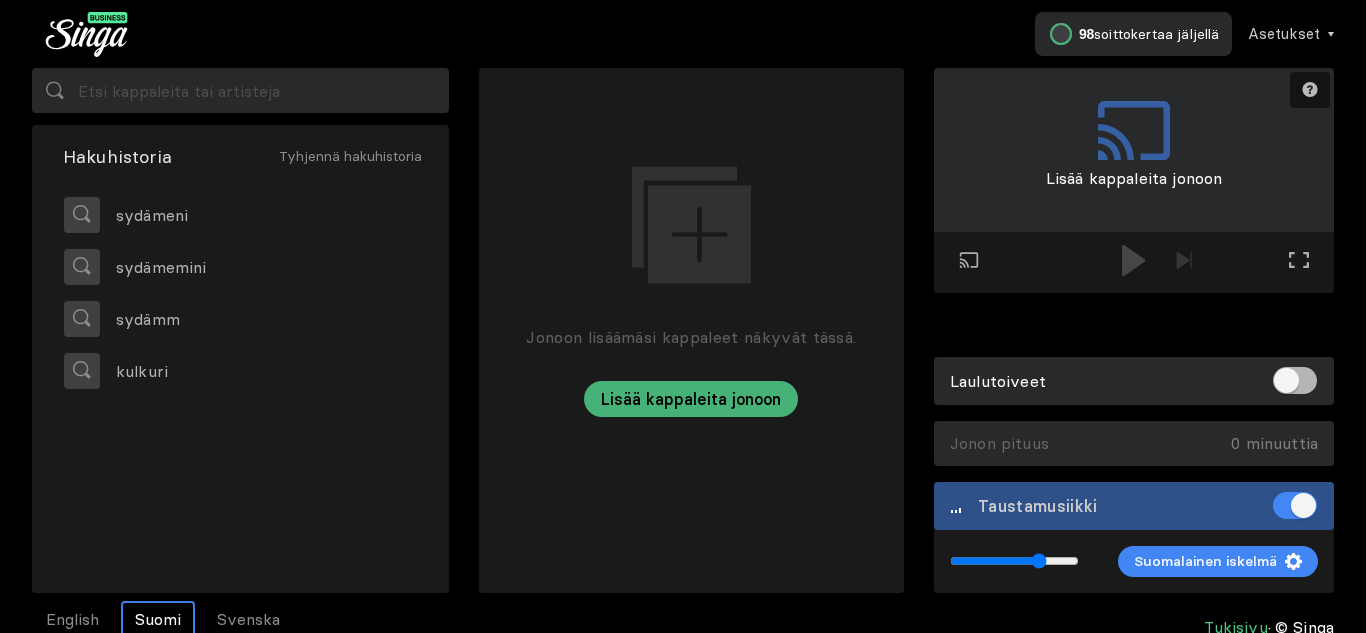 drag, startPoint x: 1068, startPoint y: 558, endPoint x: 1039, endPoint y: 581, distance: 37.01351 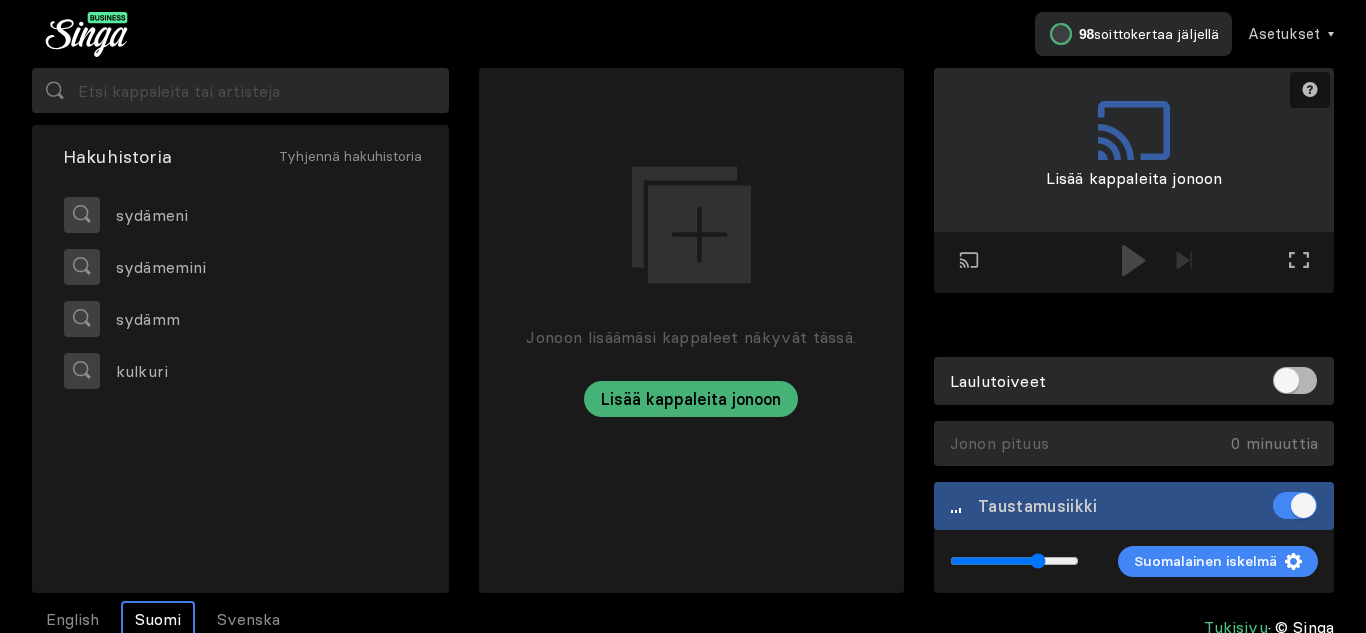 drag, startPoint x: 1036, startPoint y: 566, endPoint x: 1038, endPoint y: 595, distance: 29.068884 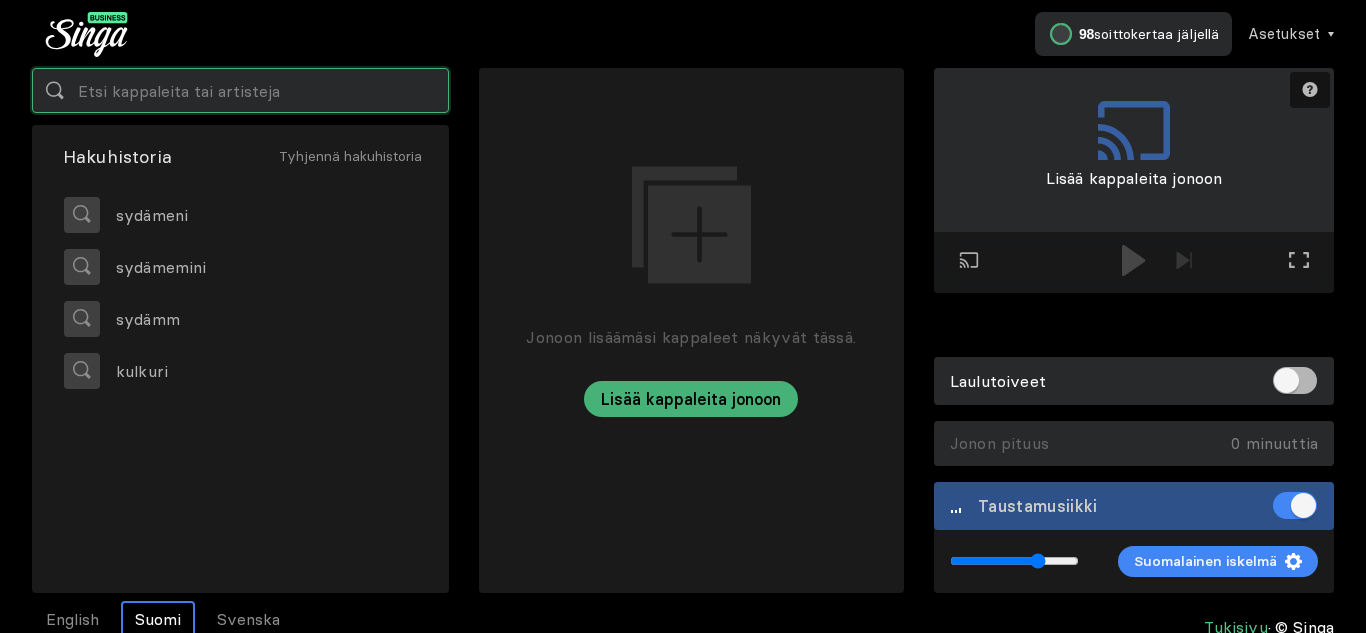 click at bounding box center [240, 90] 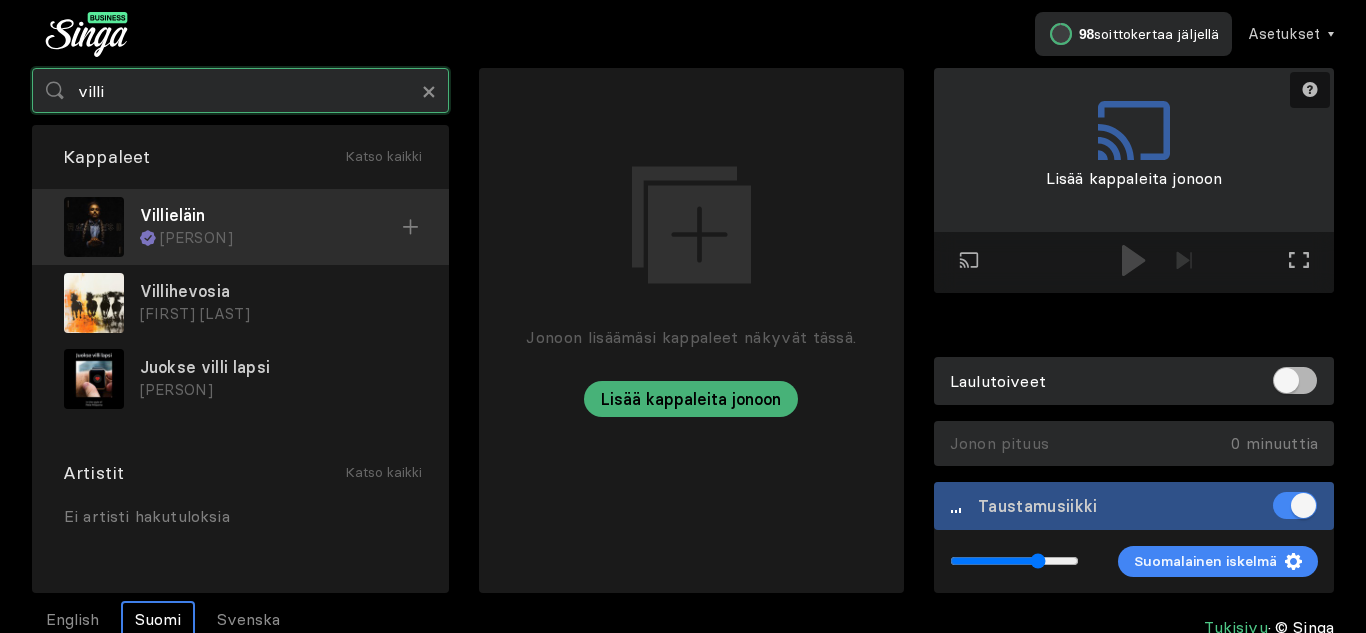 type on "villi" 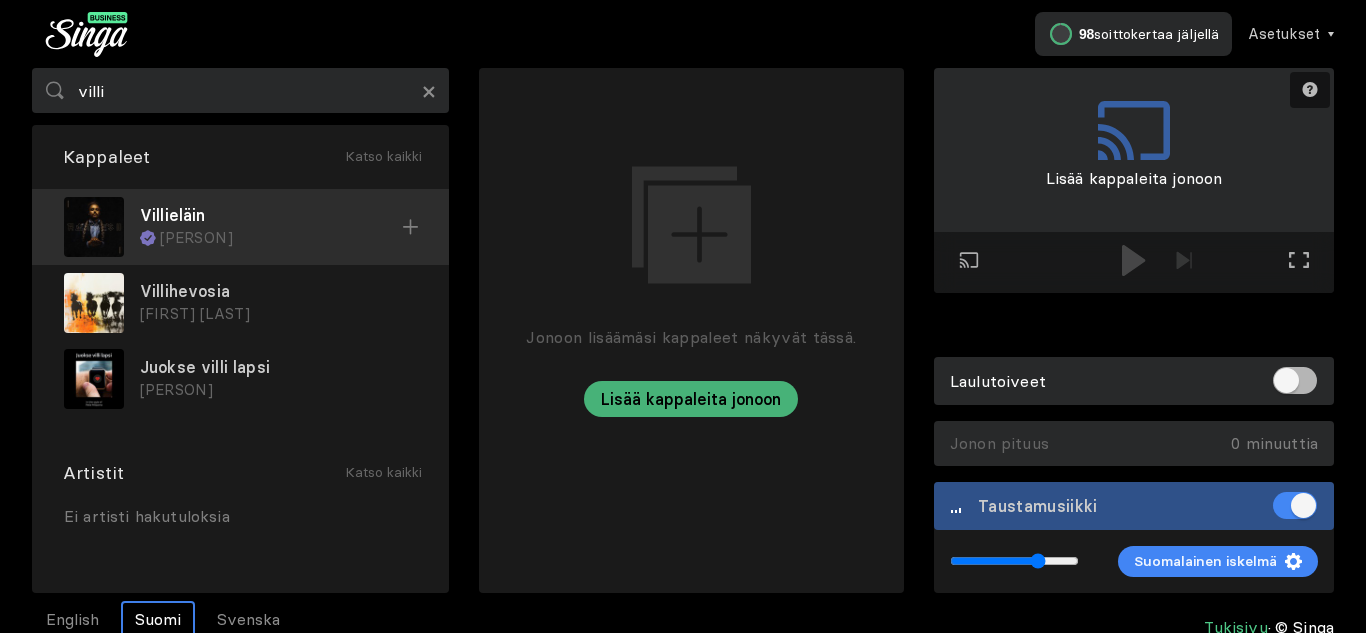click on "[PERSON]" at bounding box center (281, 238) 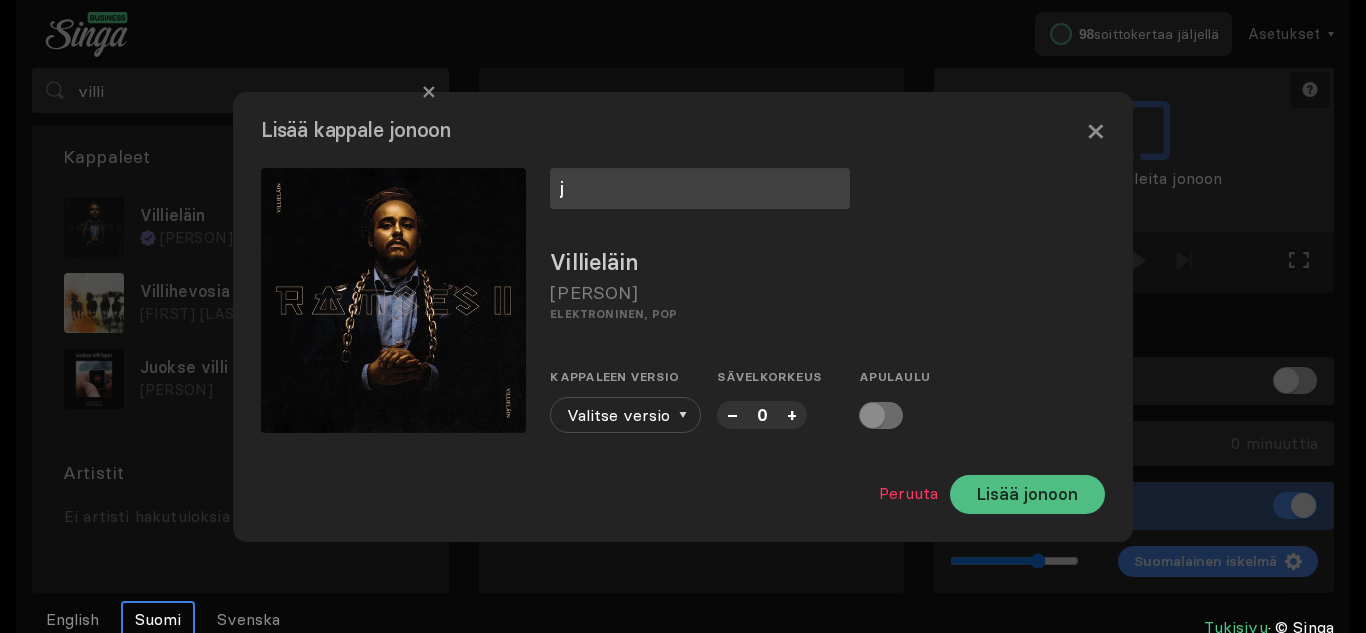 type on "j" 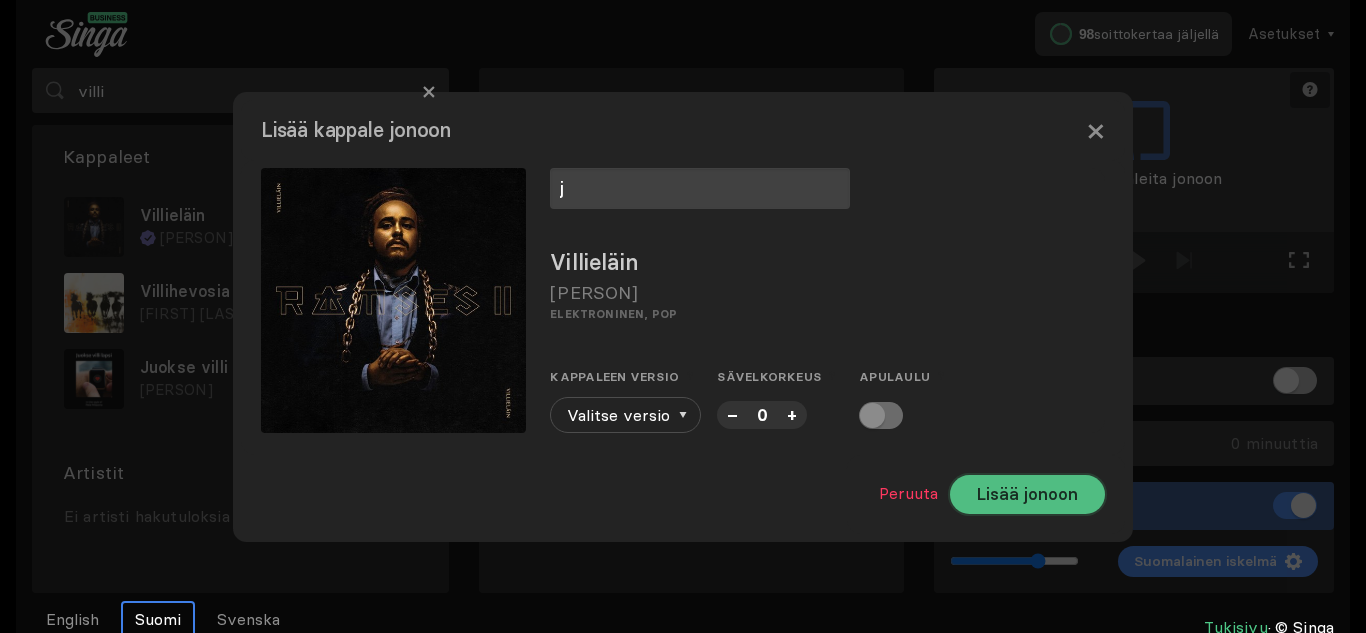 click on "Lisää jonoon" at bounding box center [1027, 494] 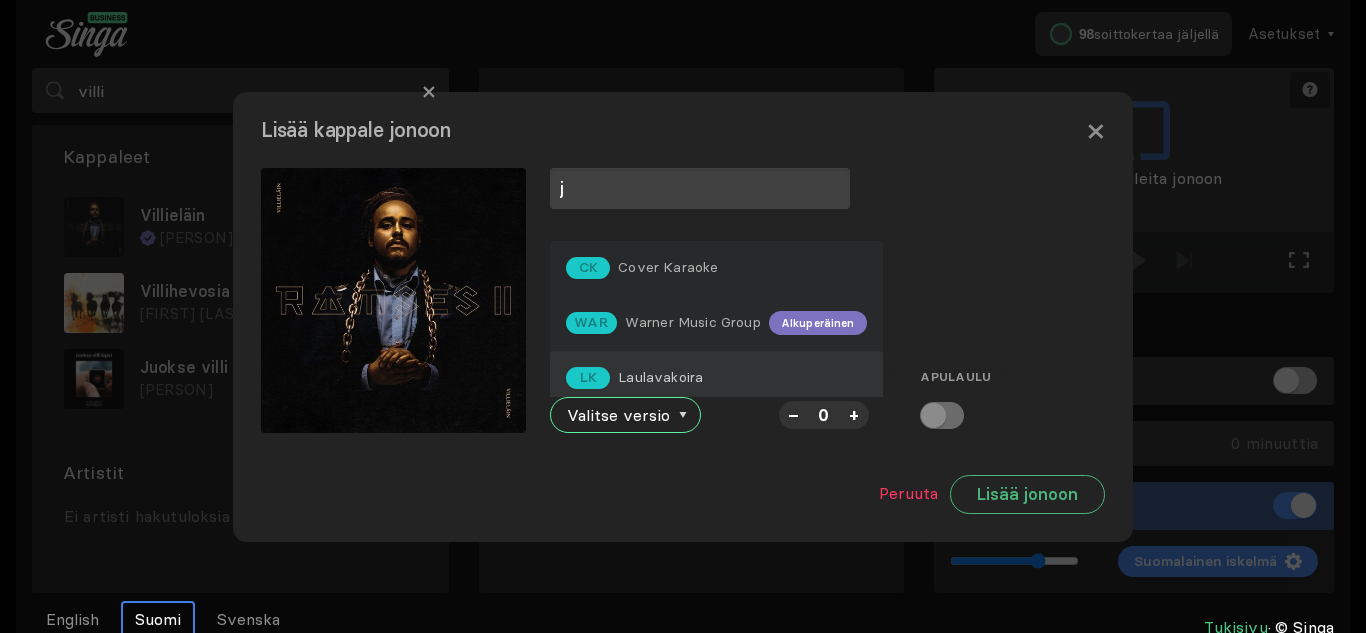 click on "Laulavakoira" at bounding box center [668, 267] 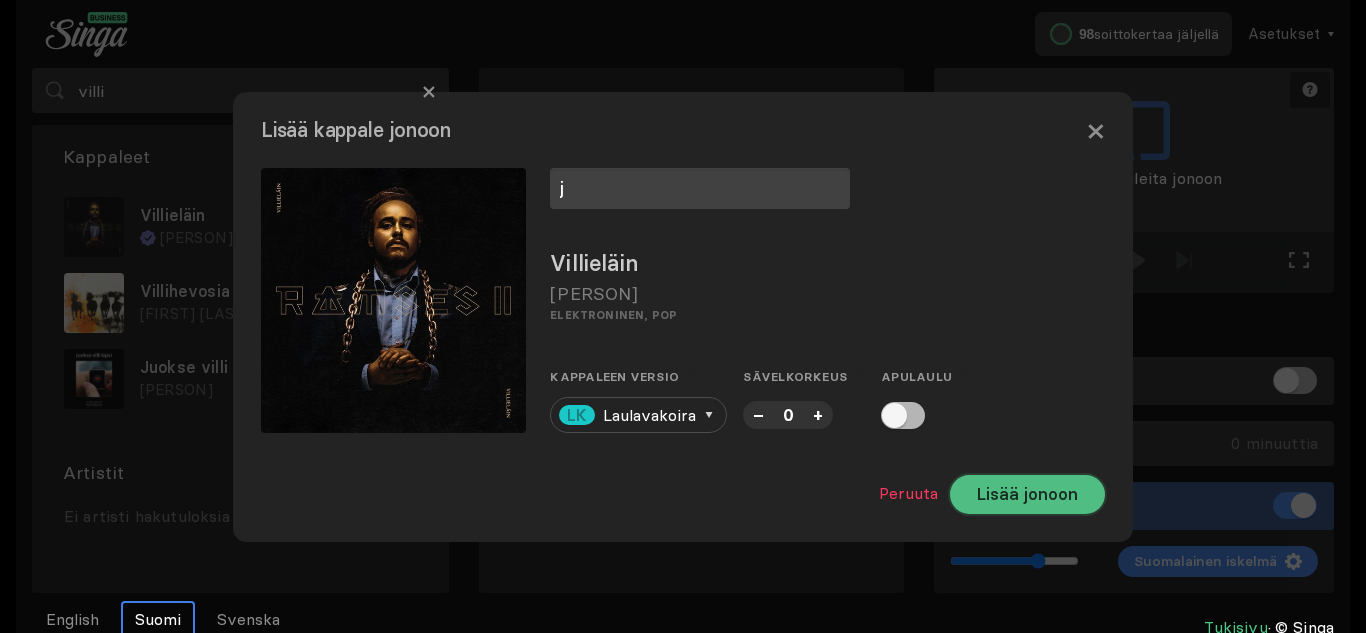 click on "Lisää jonoon" at bounding box center (1027, 494) 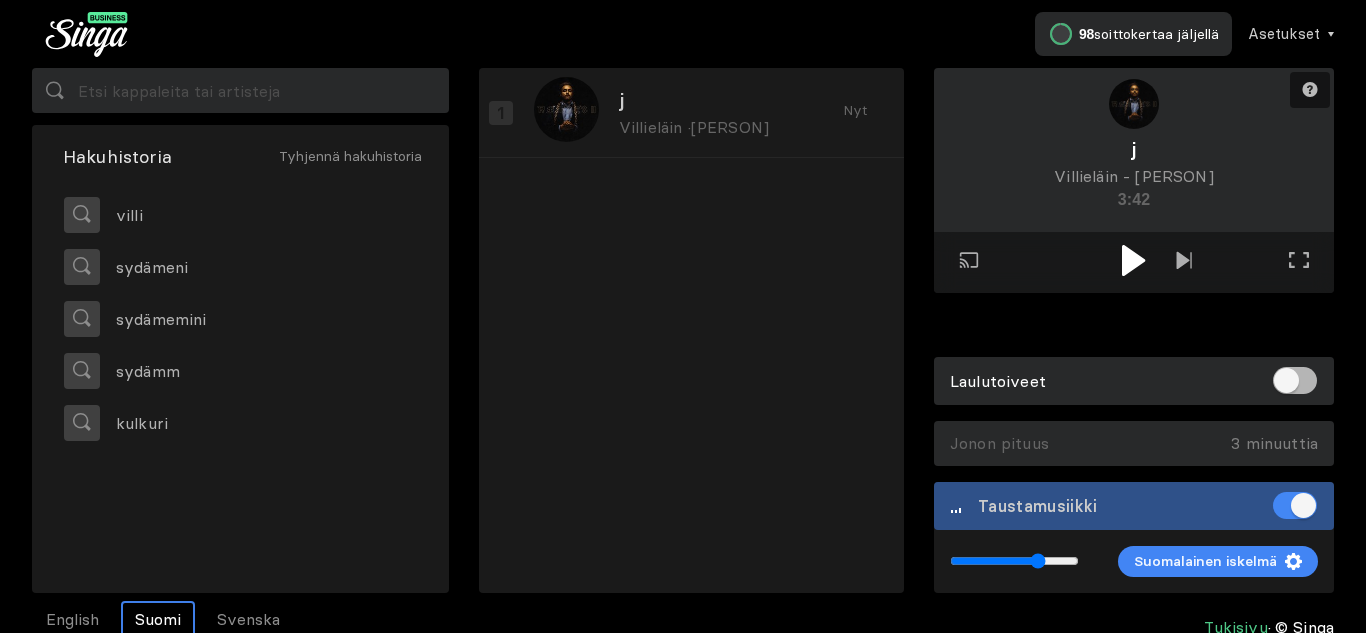 click at bounding box center (1133, 260) 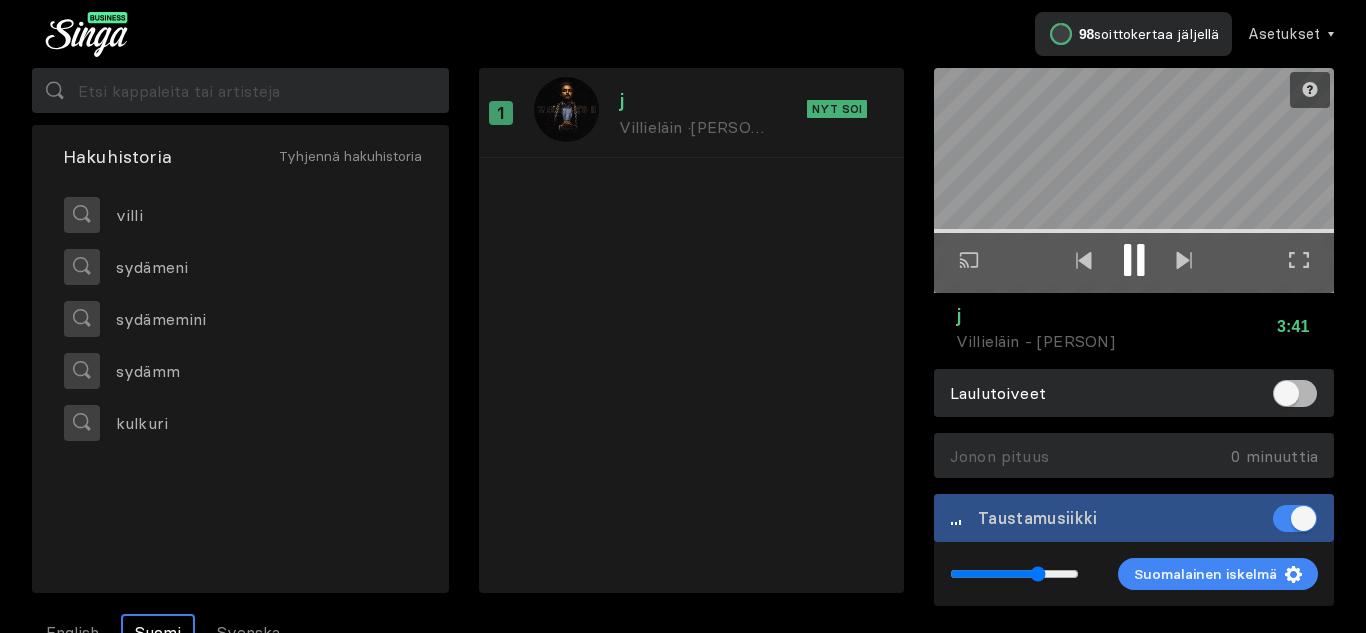 click at bounding box center [1299, 260] 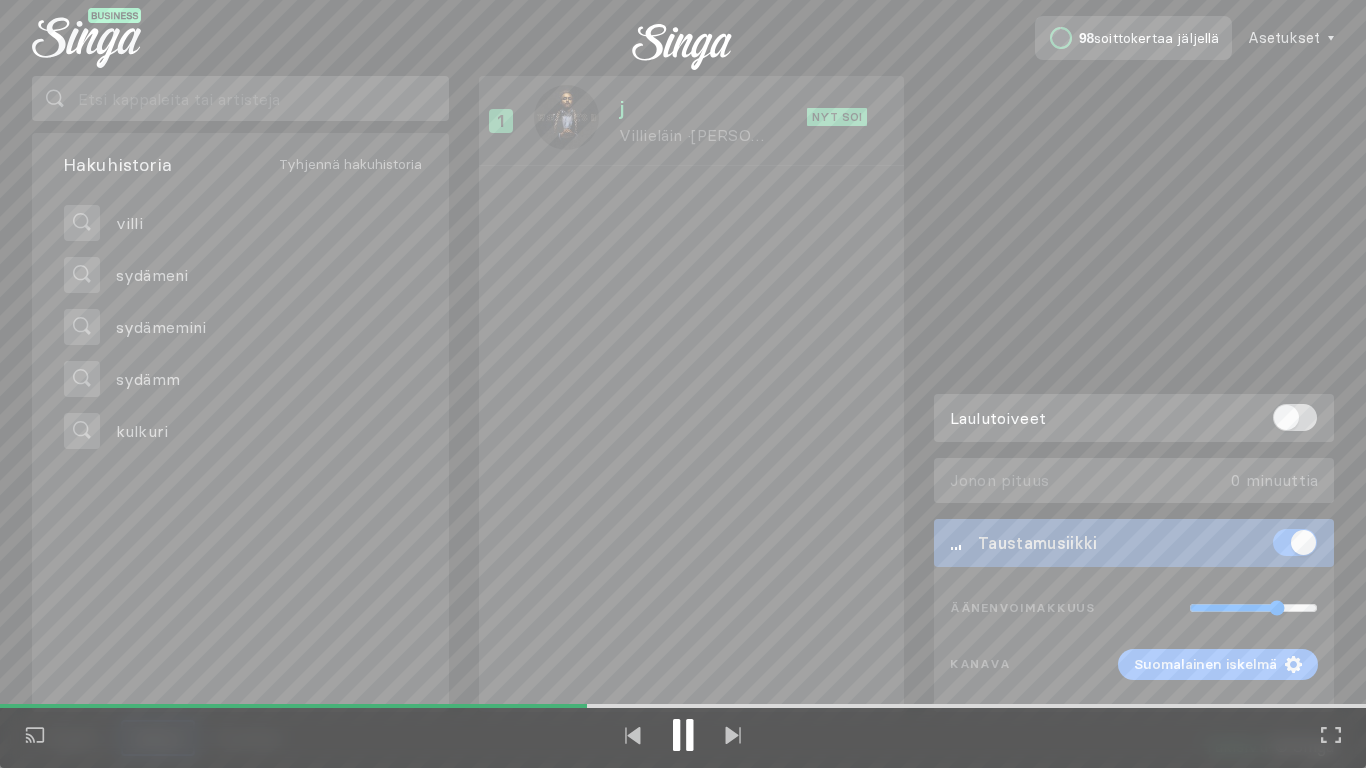 click at bounding box center [676, 735] 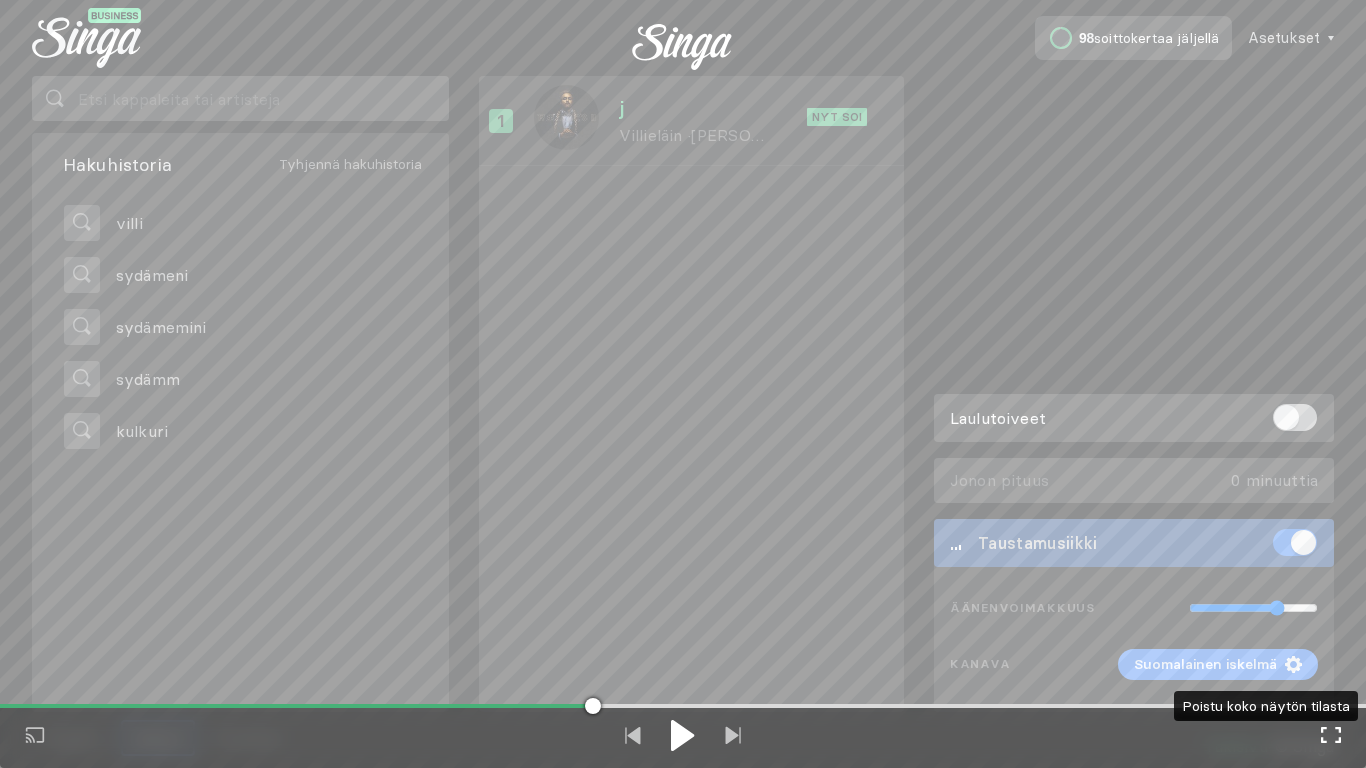 click at bounding box center (1331, 735) 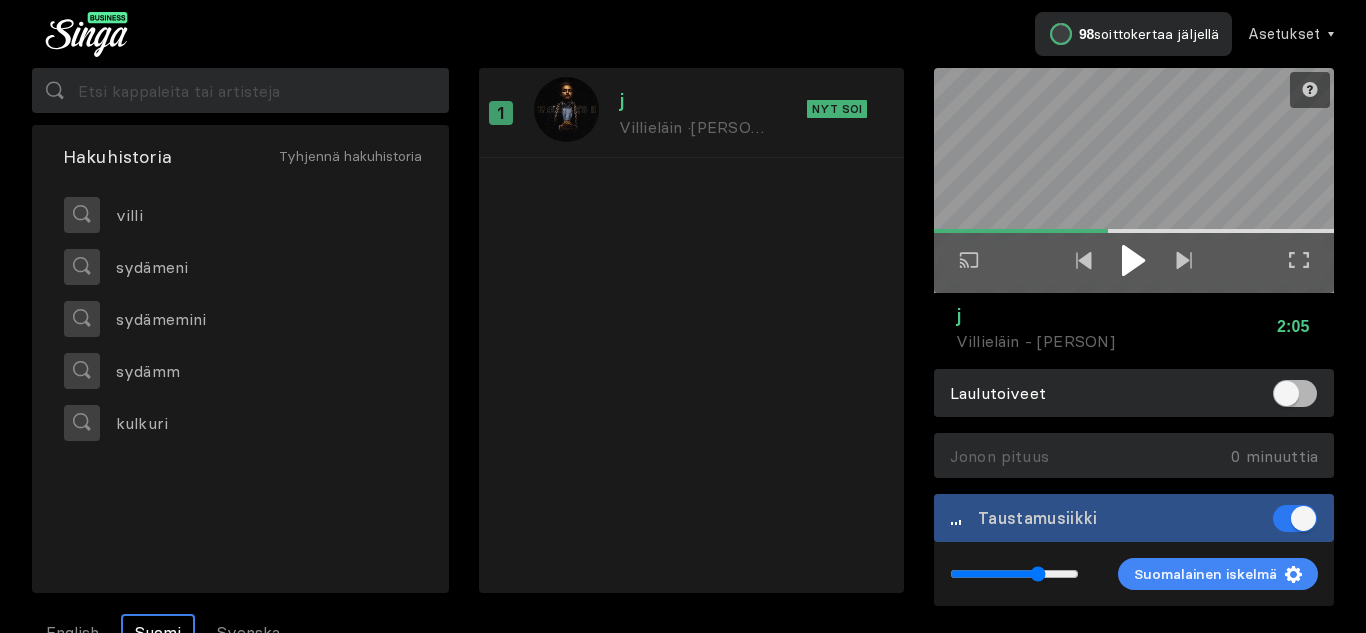 click at bounding box center (1295, 518) 